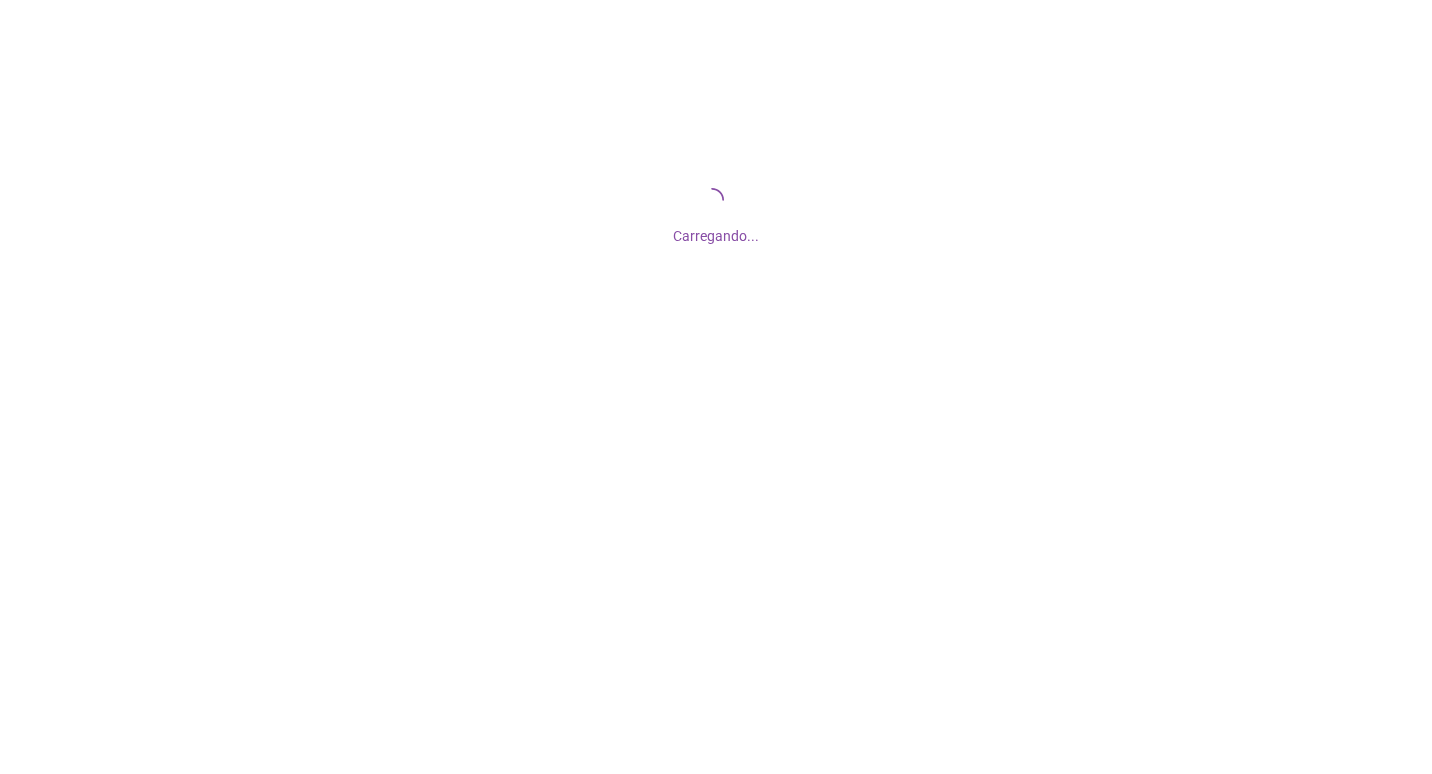 scroll, scrollTop: 0, scrollLeft: 0, axis: both 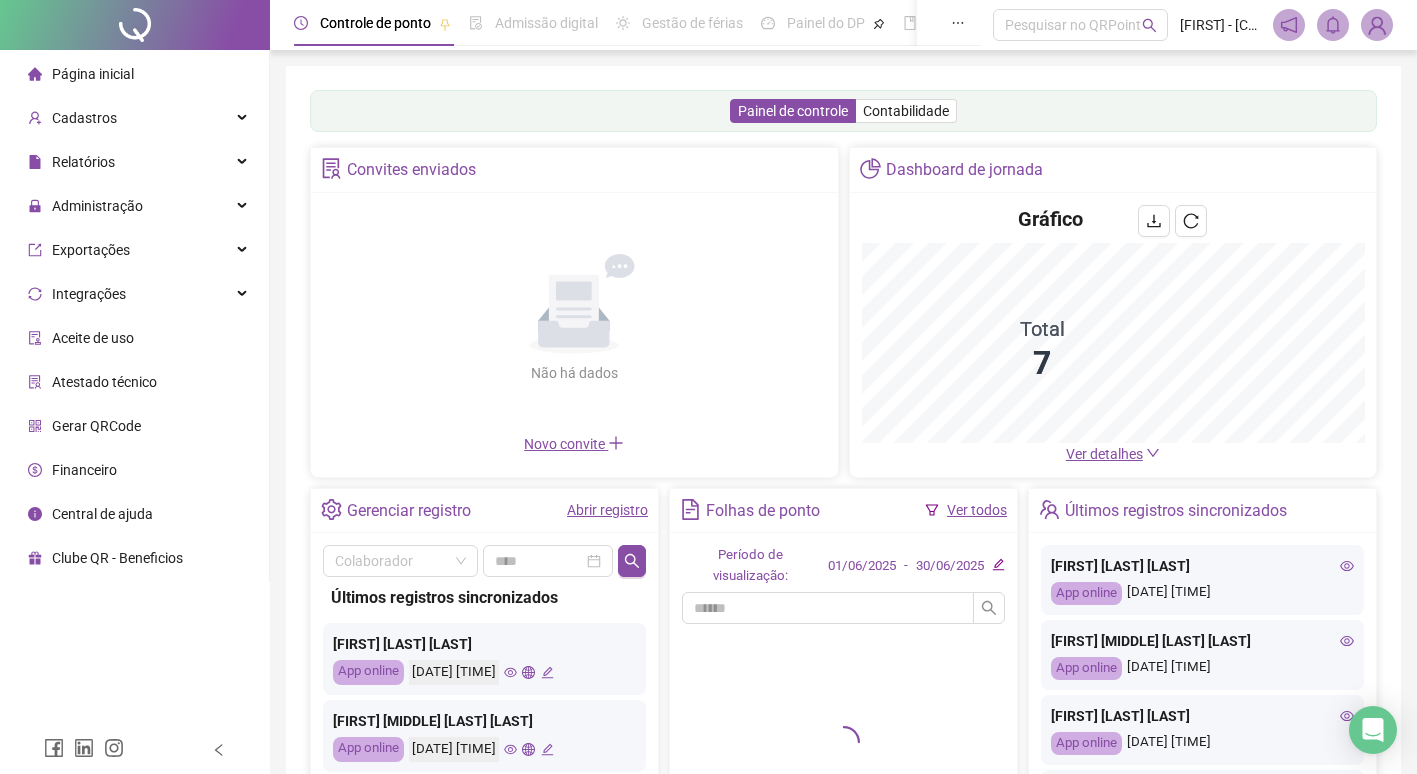 click on "Abrir registro" at bounding box center [607, 510] 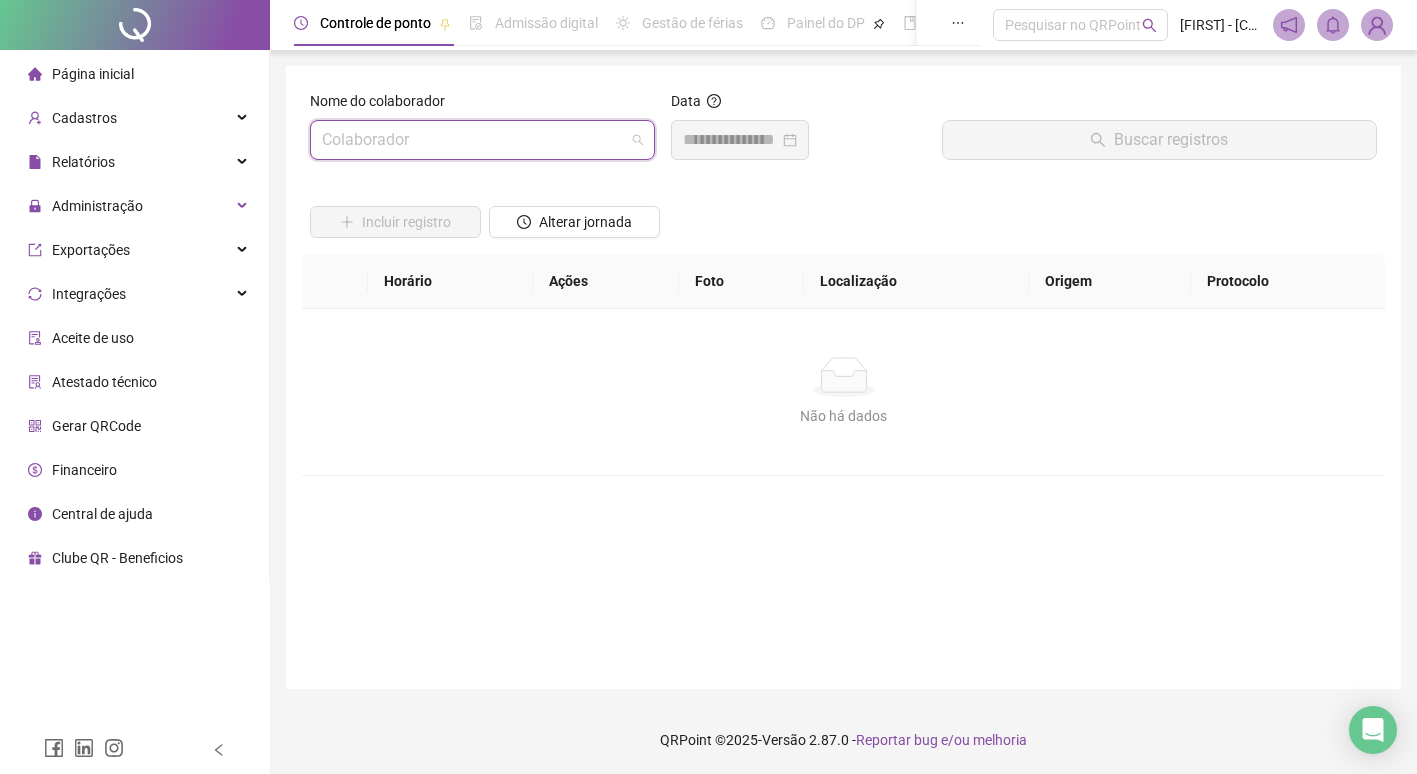 click at bounding box center [476, 140] 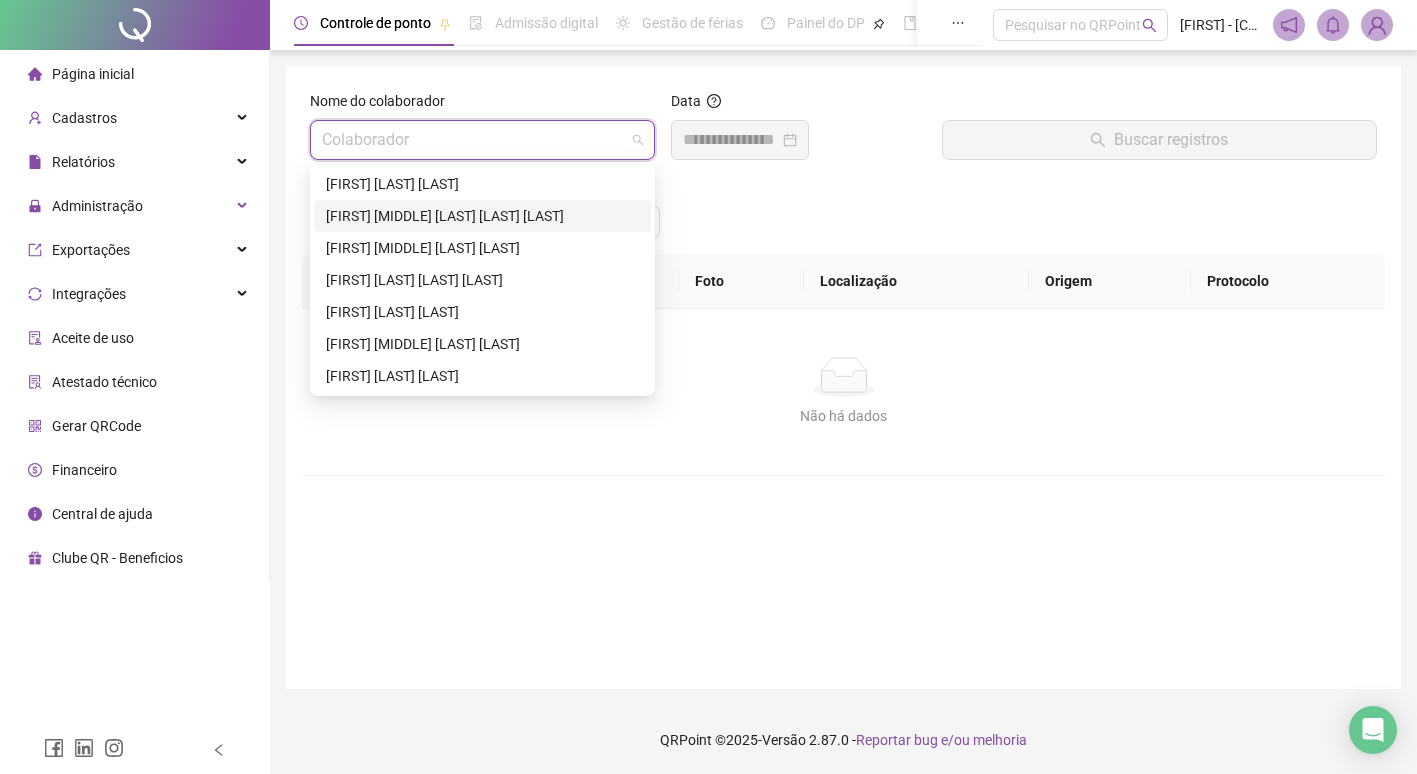 click on "ARIANE DAMASCENO SANTOS" at bounding box center (482, 184) 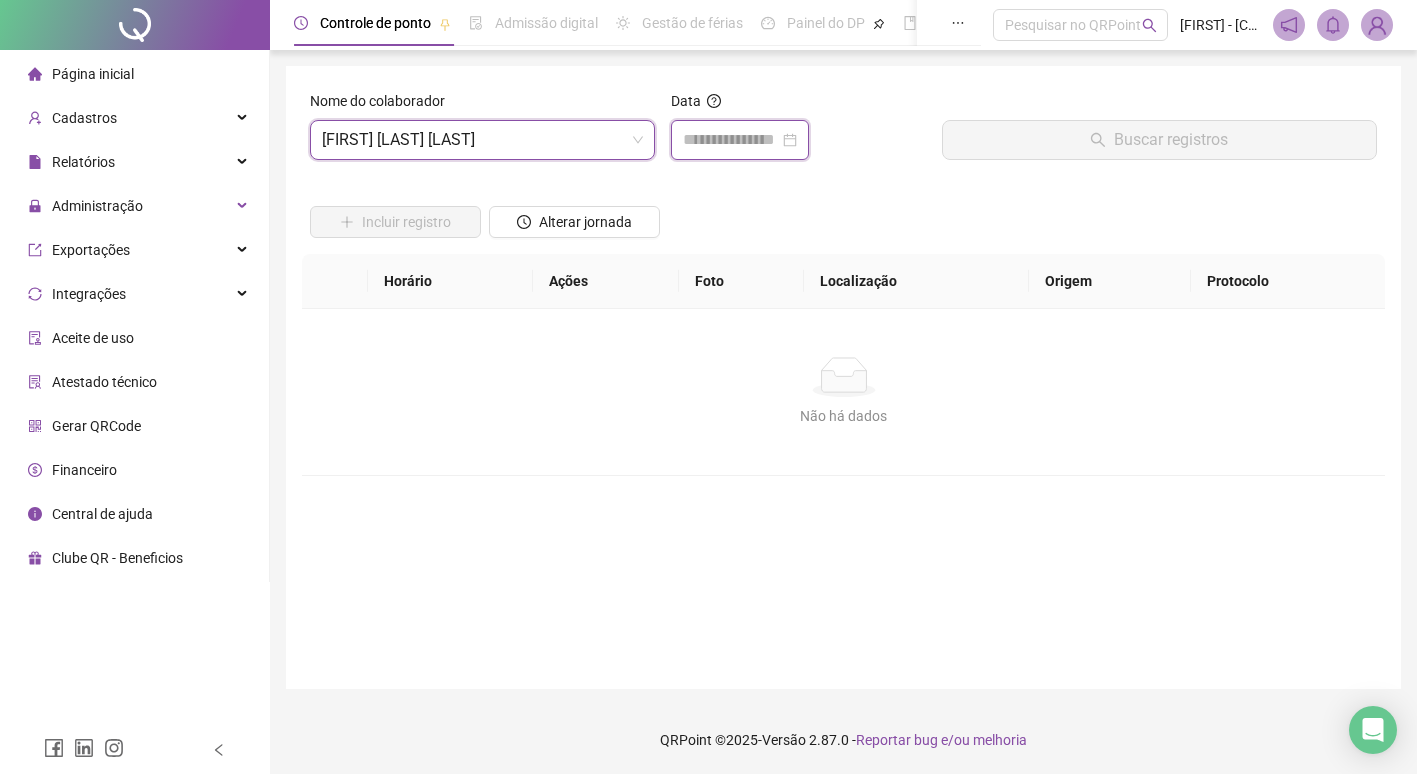 click at bounding box center (731, 140) 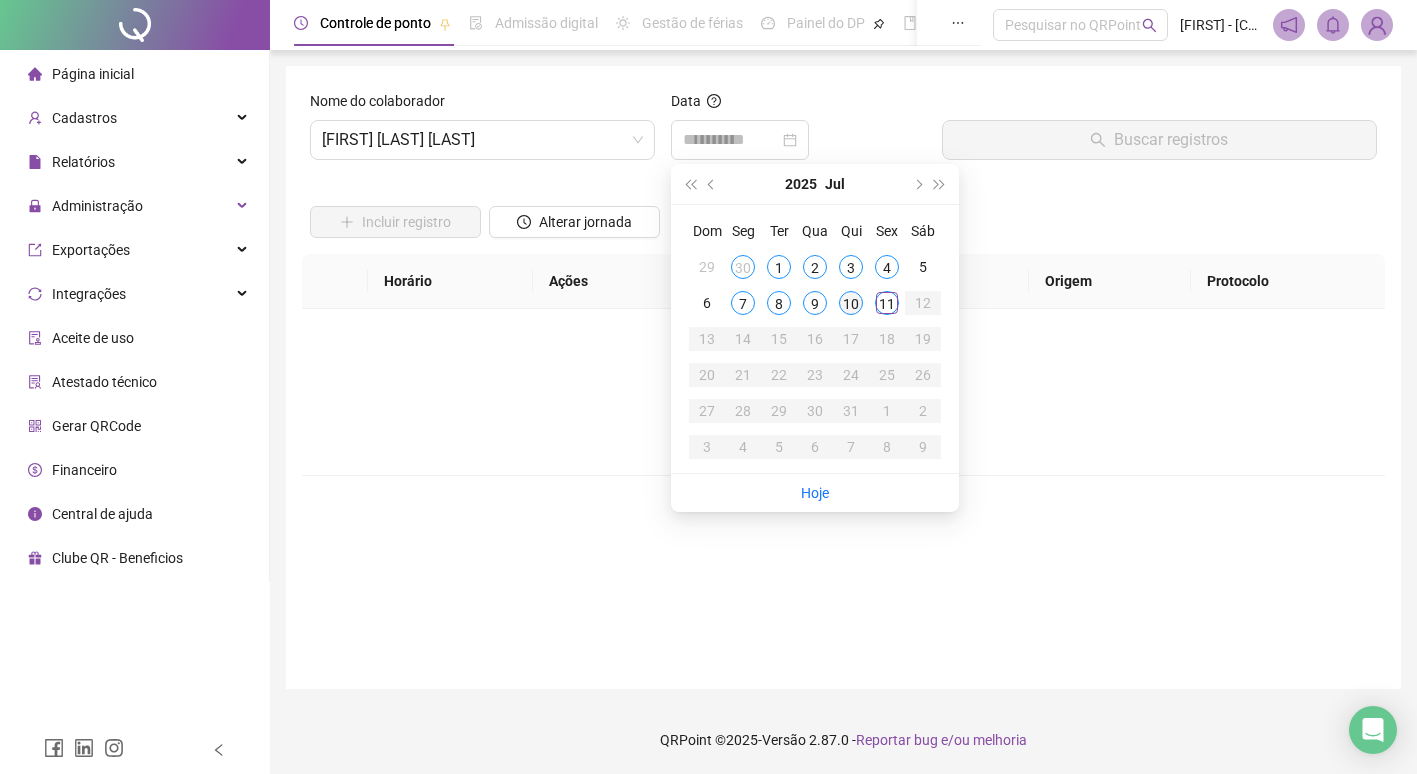 click on "10" at bounding box center [851, 303] 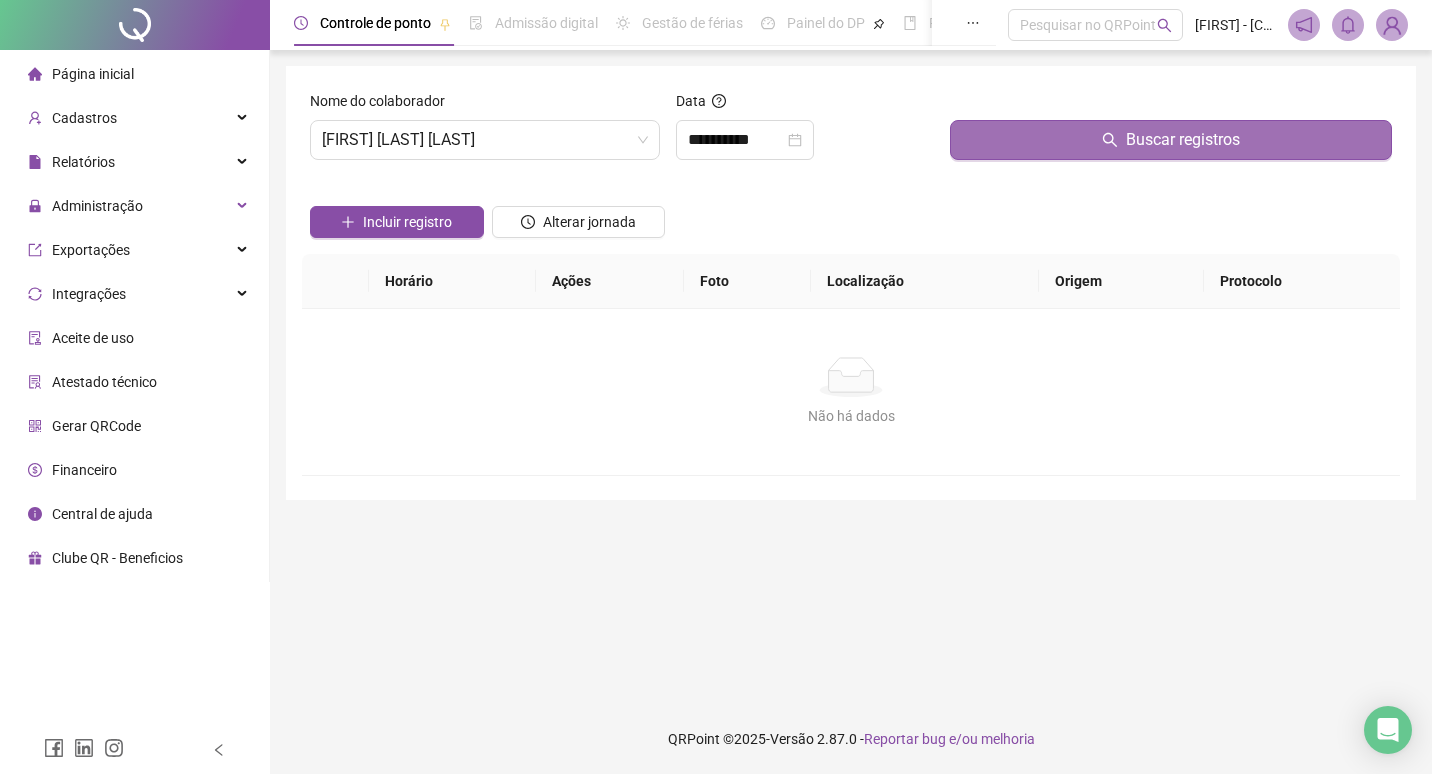 click on "Buscar registros" at bounding box center [1171, 140] 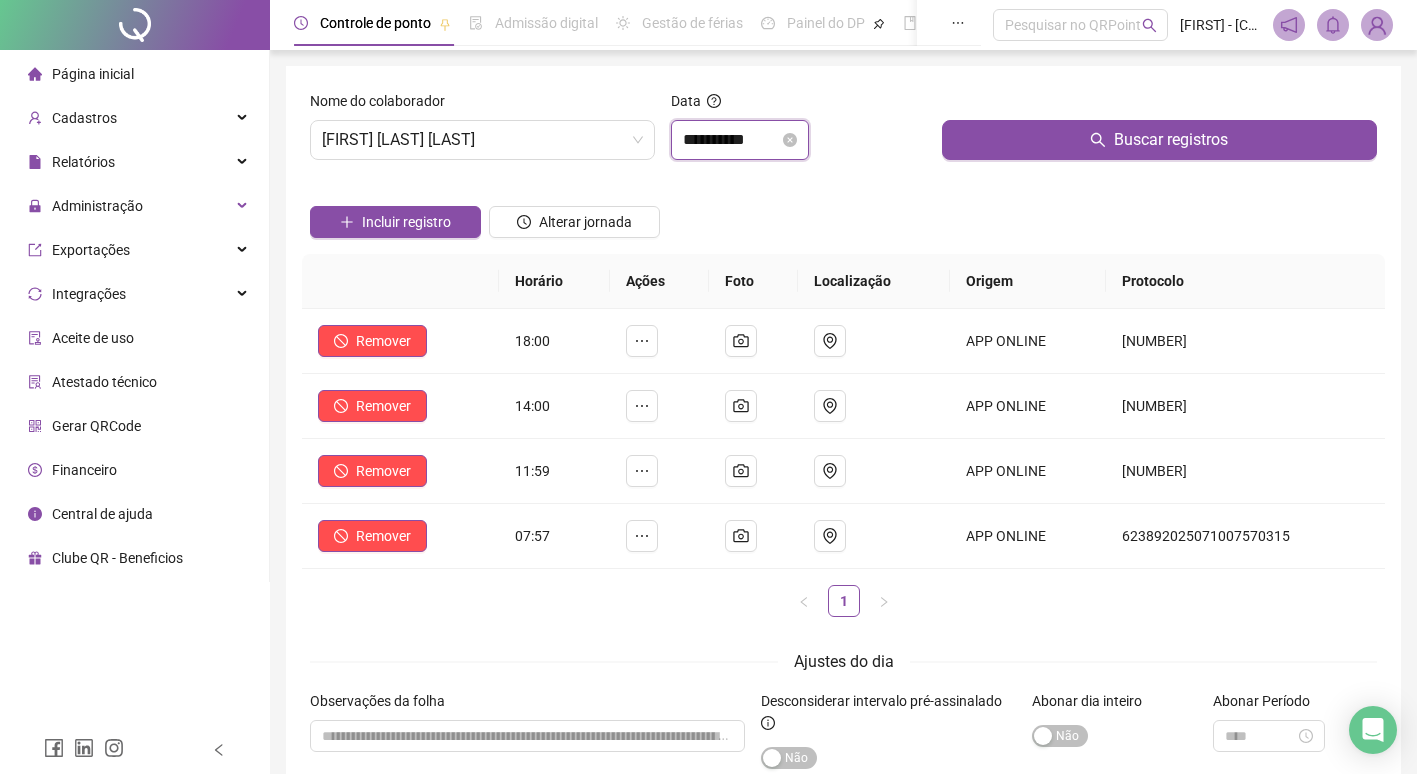 click on "**********" at bounding box center (731, 140) 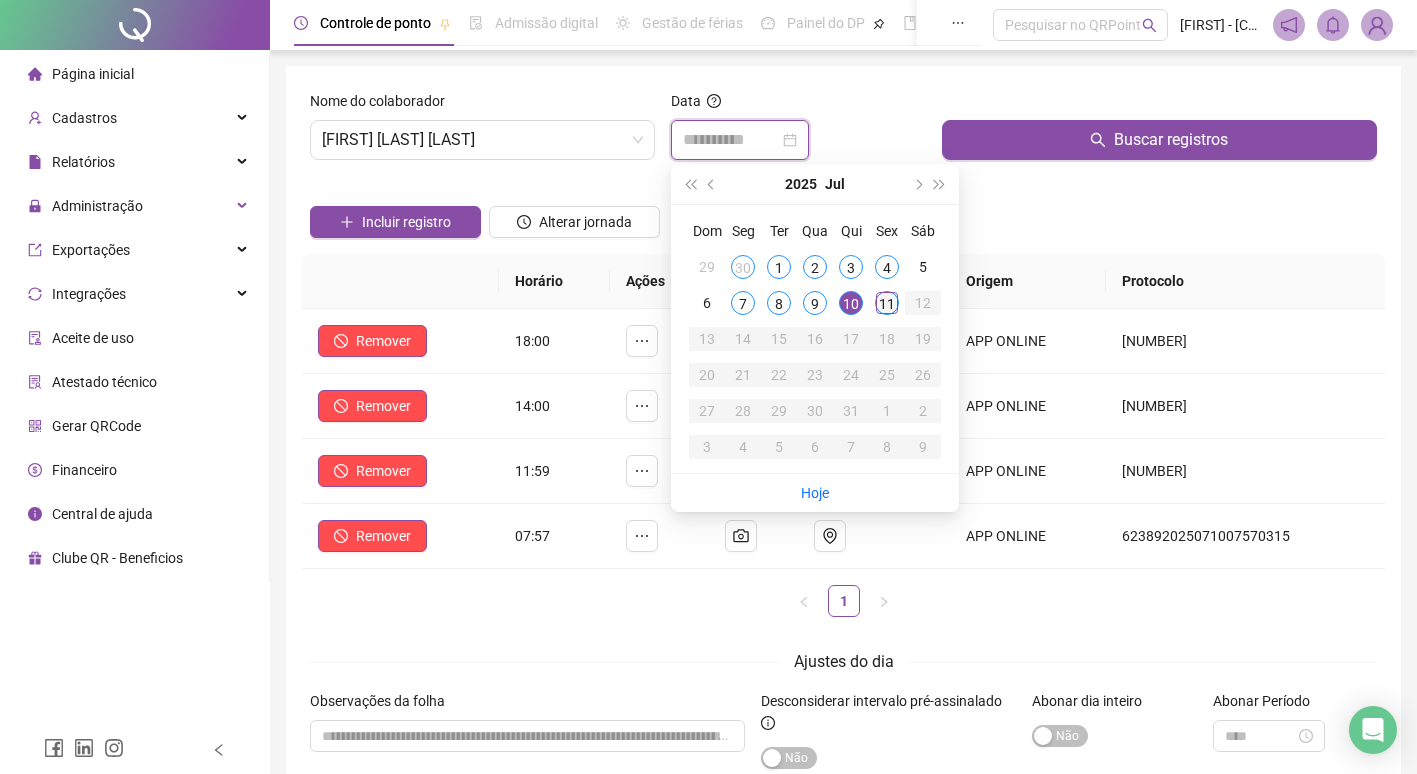 type on "**********" 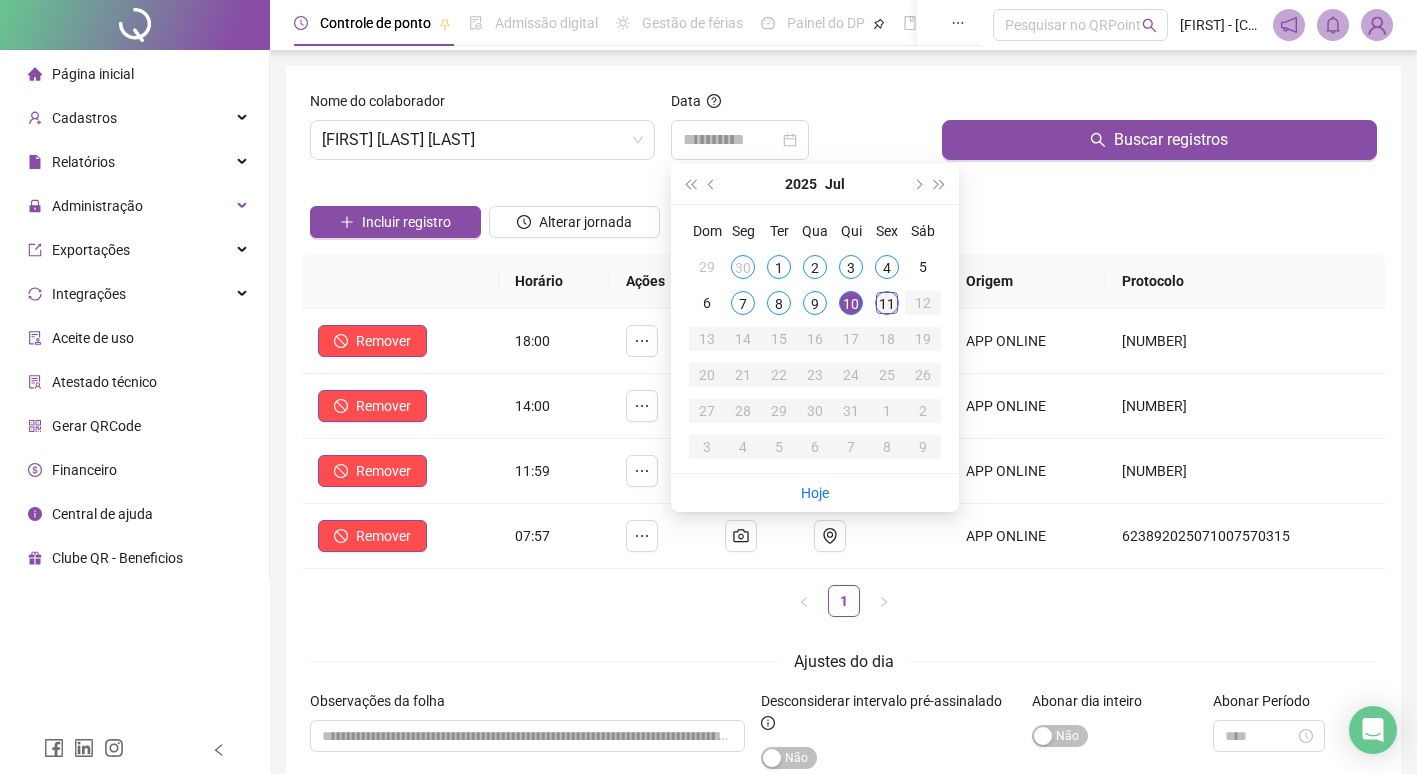 click on "11" at bounding box center (887, 303) 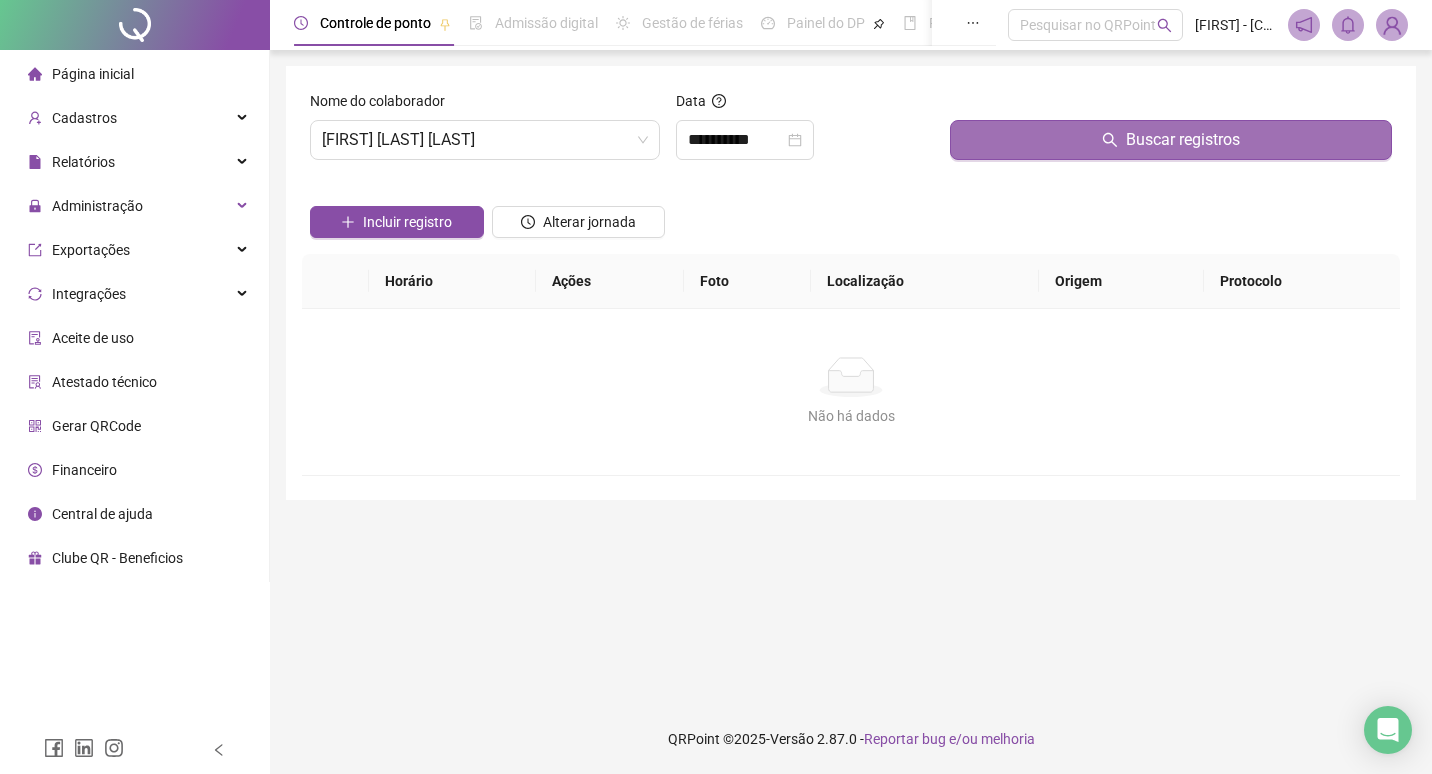click on "Buscar registros" at bounding box center [1171, 140] 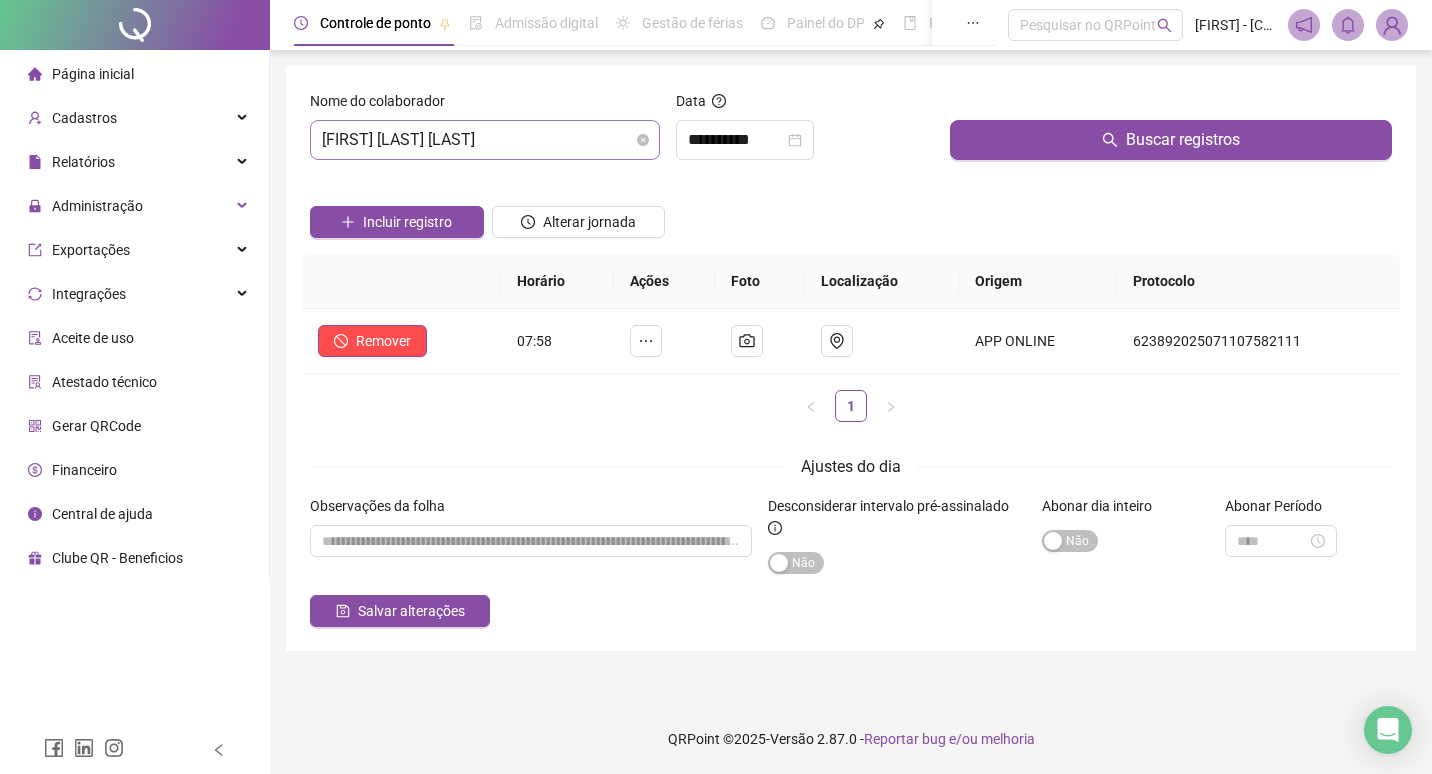 click on "ARIANE DAMASCENO SANTOS" at bounding box center [485, 140] 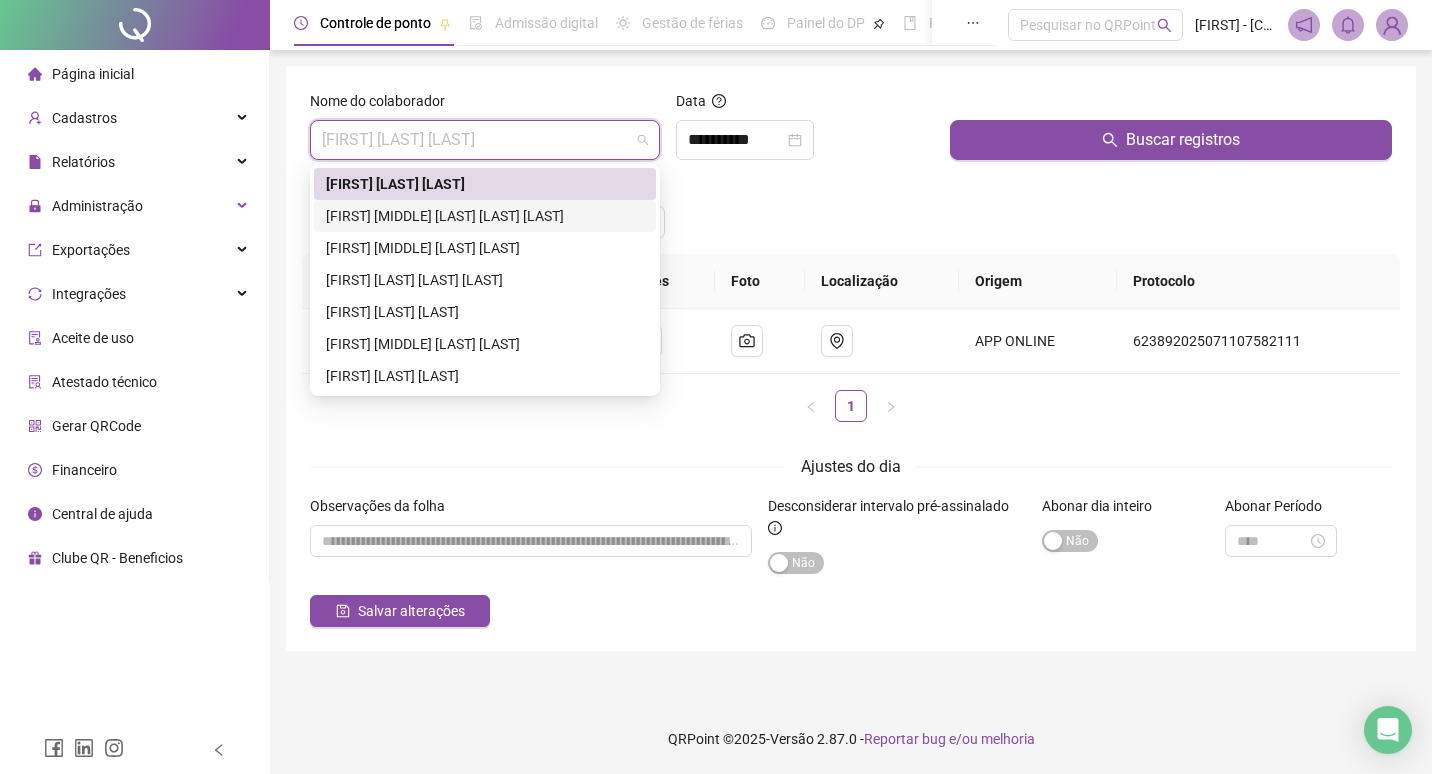 click on "GABRIEL VICTOR DE JESUS SILVA BRANDÃO" at bounding box center [485, 216] 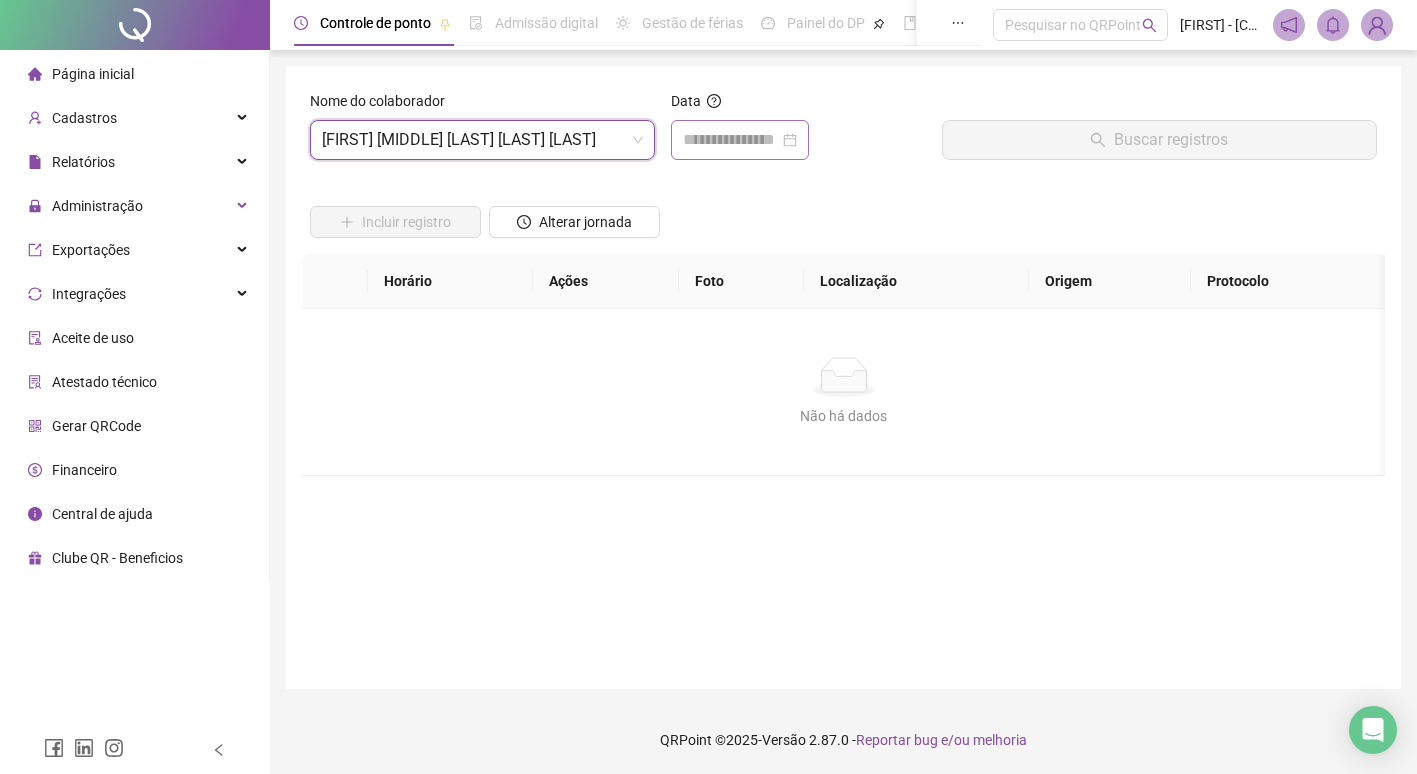 click at bounding box center [740, 140] 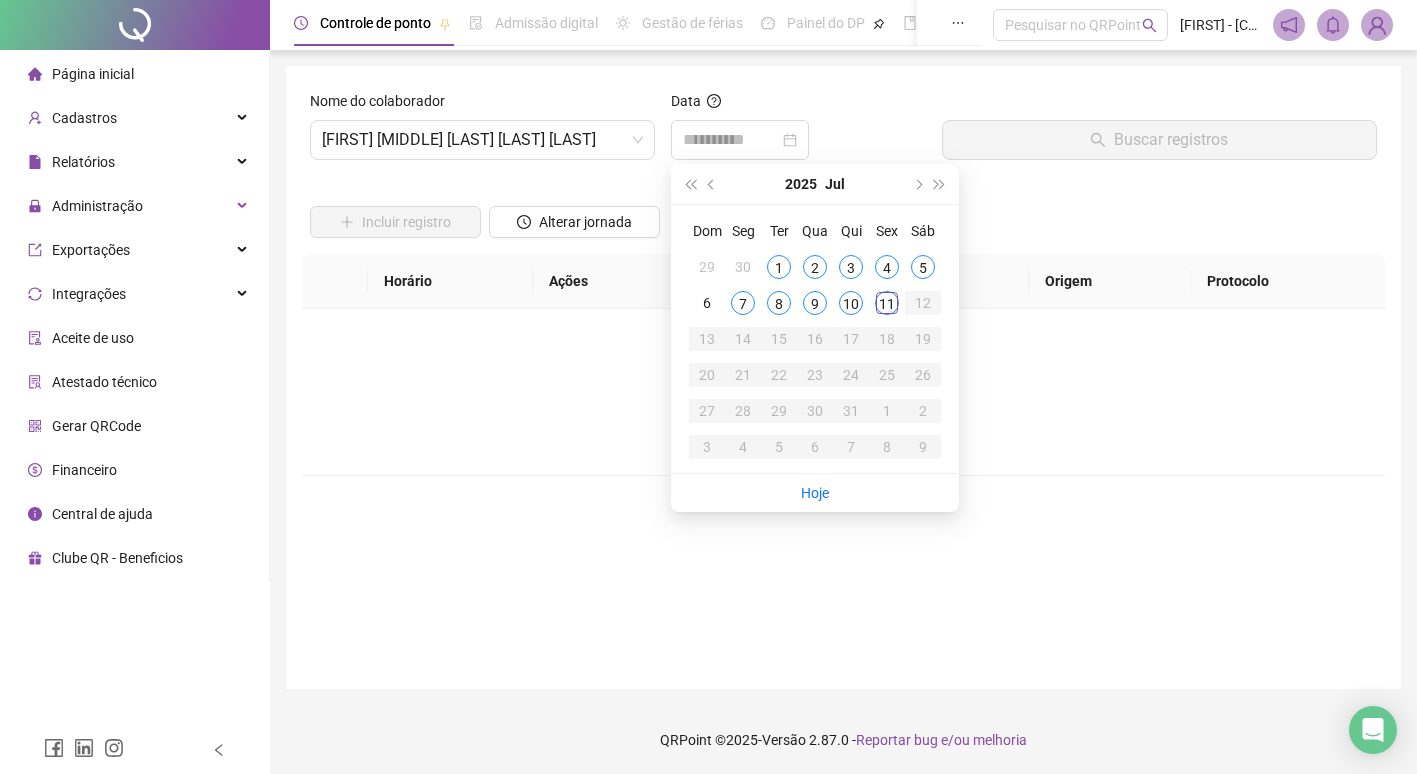 click on "10" at bounding box center (851, 303) 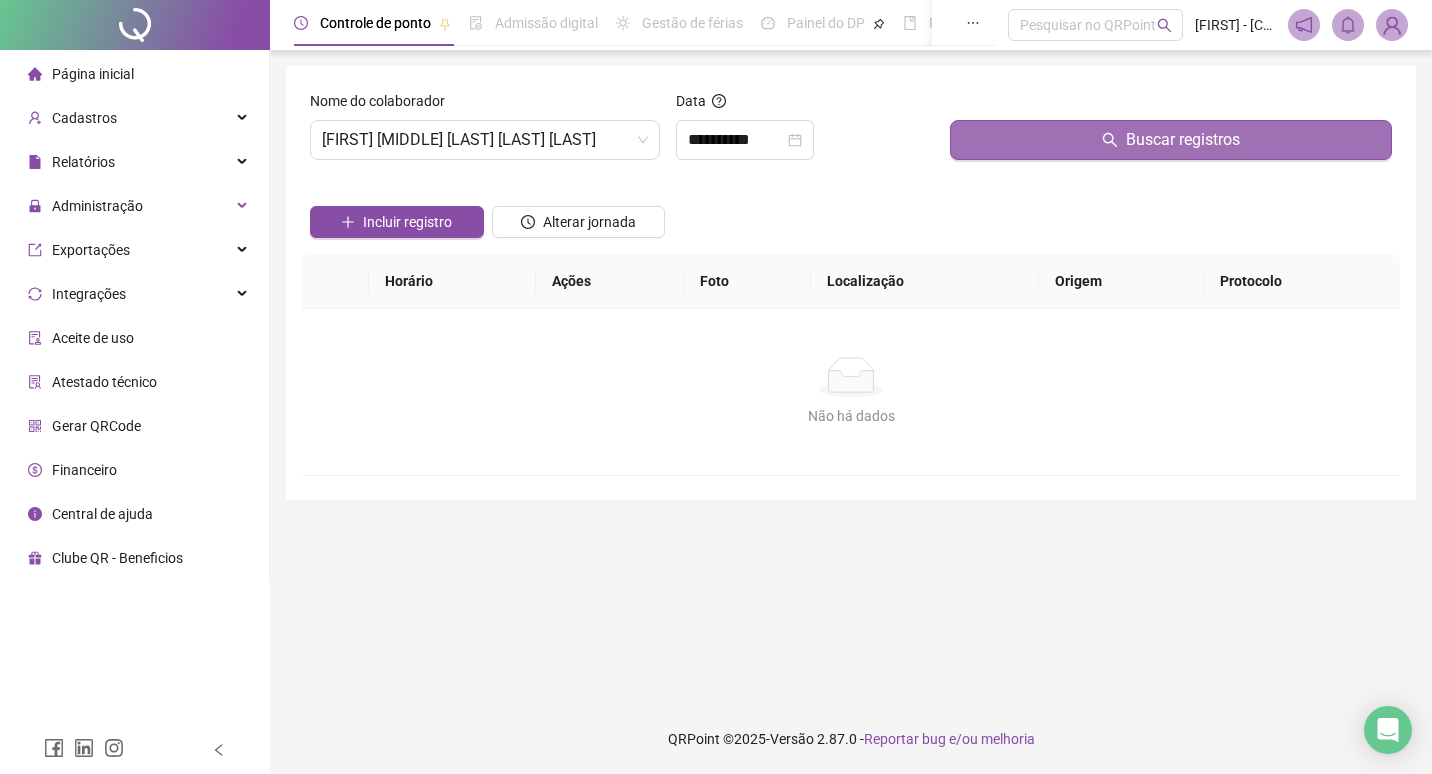 click on "Buscar registros" at bounding box center (1171, 140) 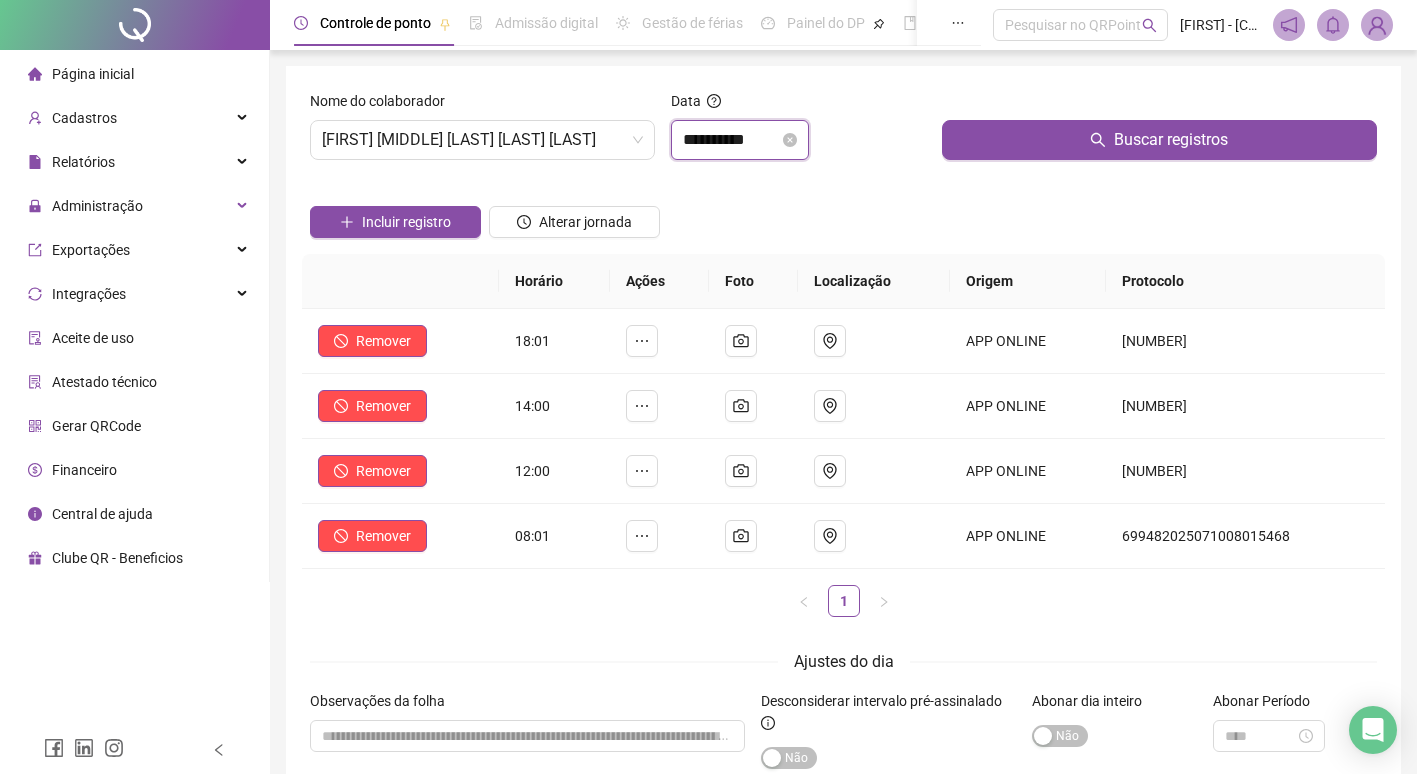 click on "**********" at bounding box center [731, 140] 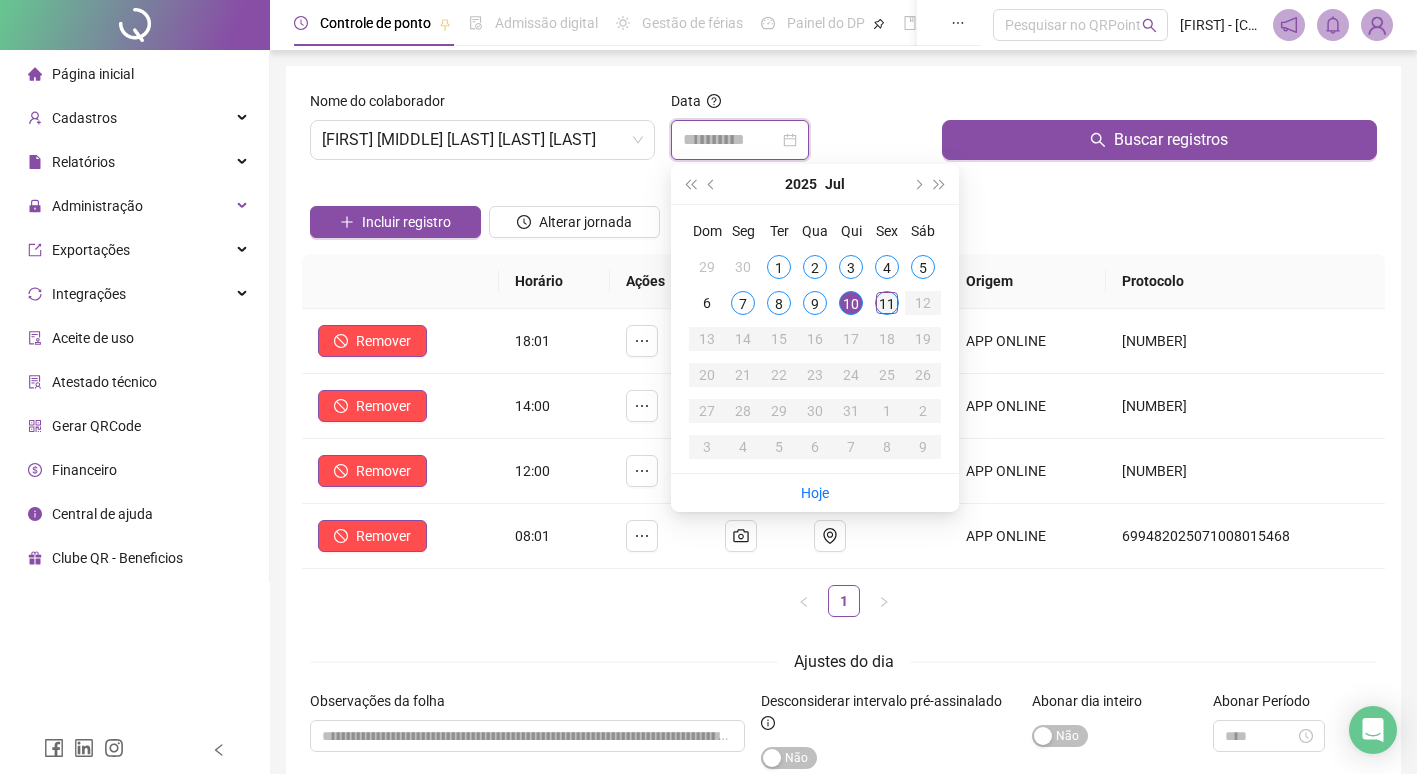 type on "**********" 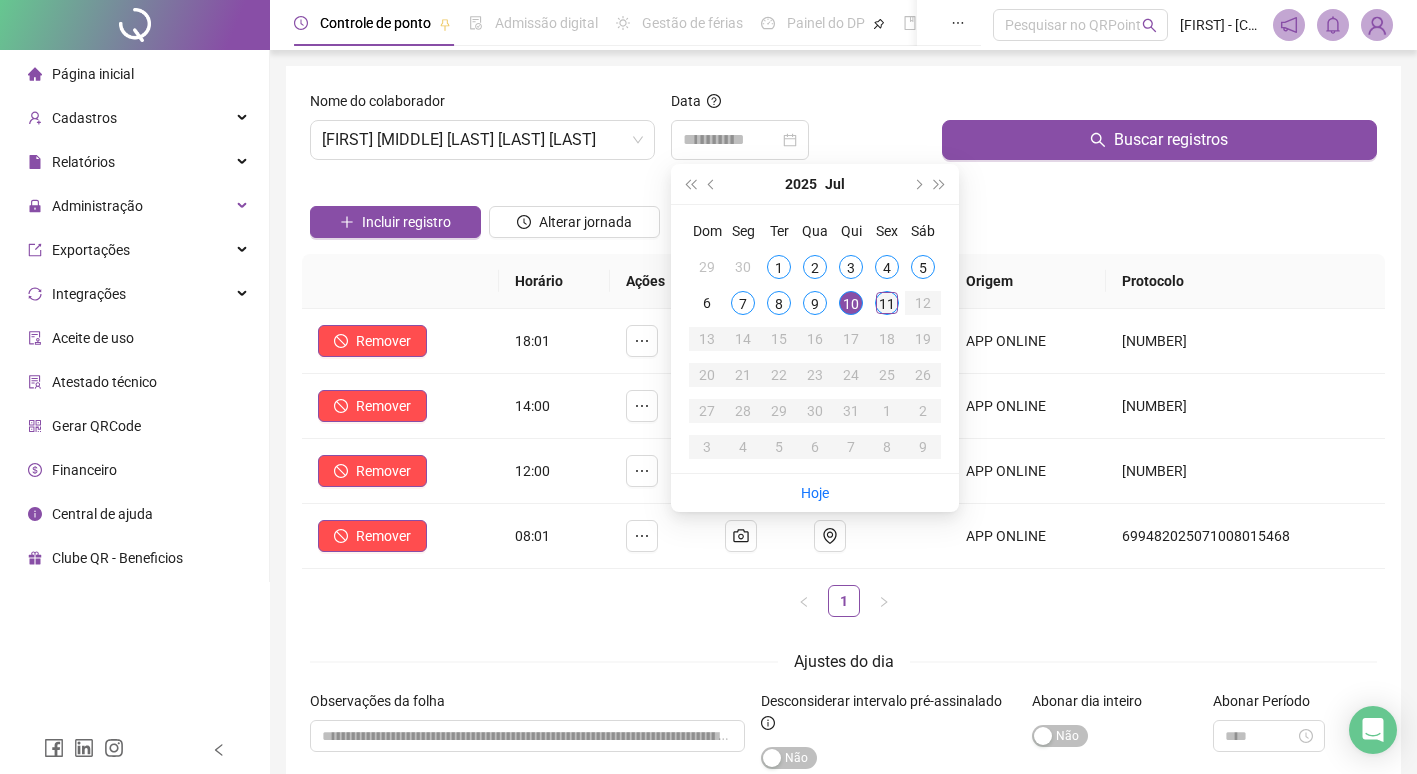 click on "11" at bounding box center [887, 303] 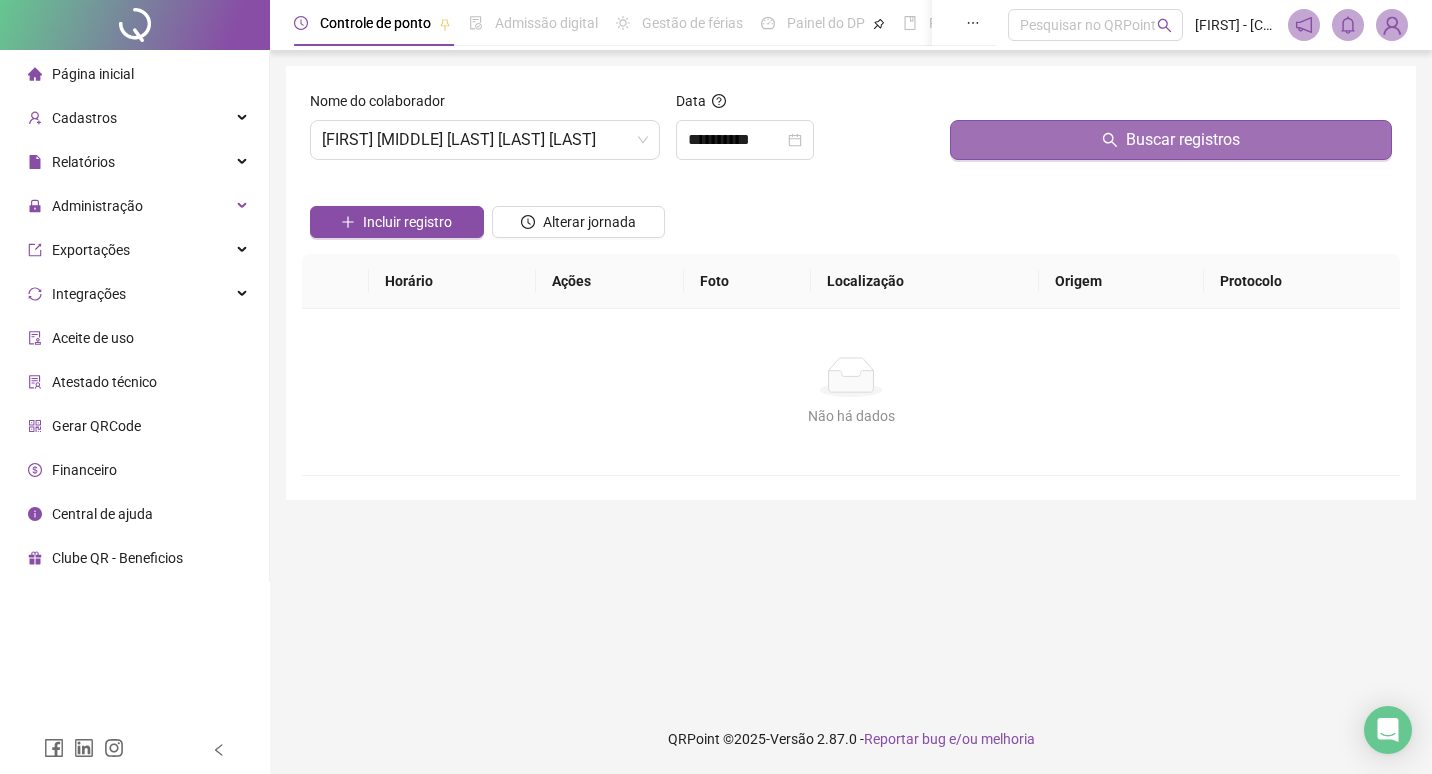 click on "Buscar registros" at bounding box center [1171, 140] 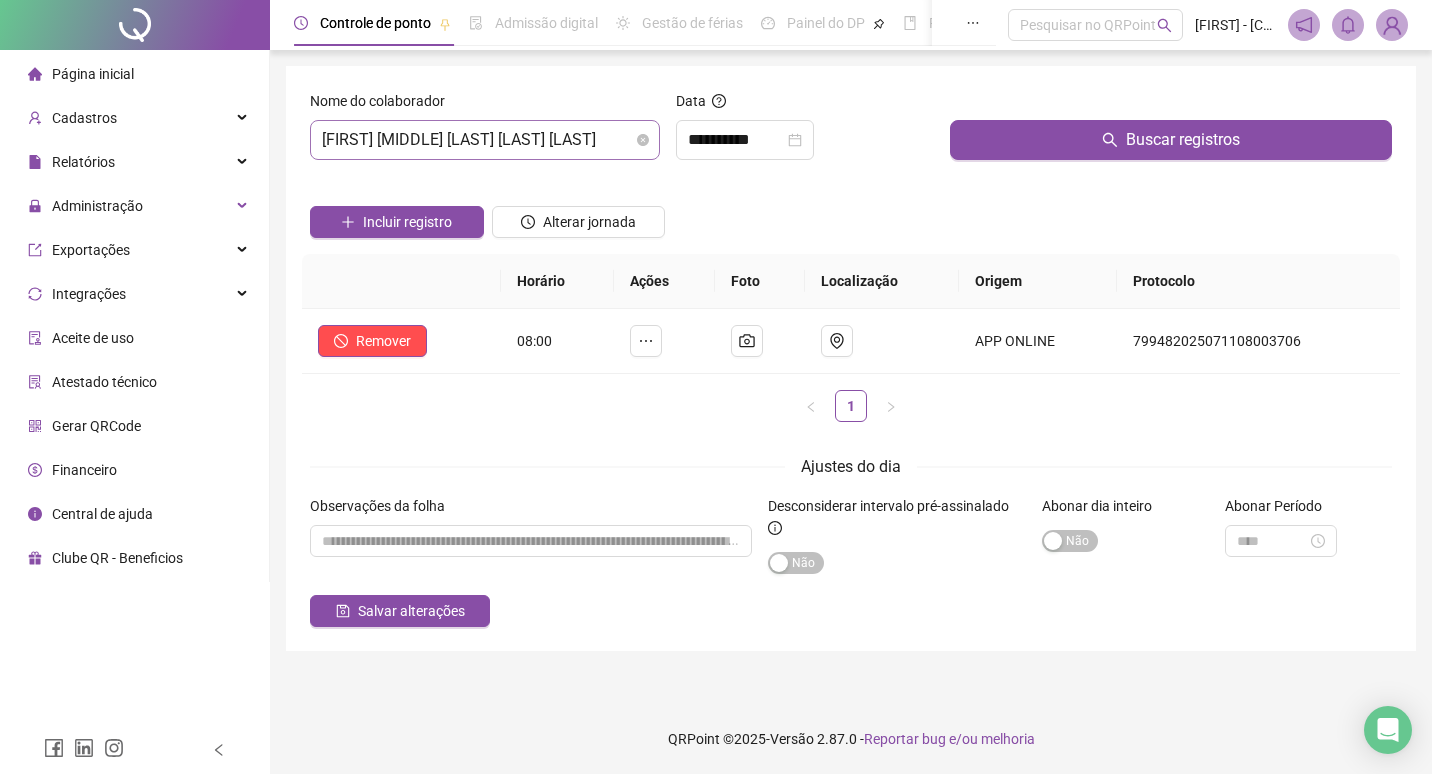 click on "GABRIEL VICTOR DE JESUS SILVA BRANDÃO" at bounding box center [485, 140] 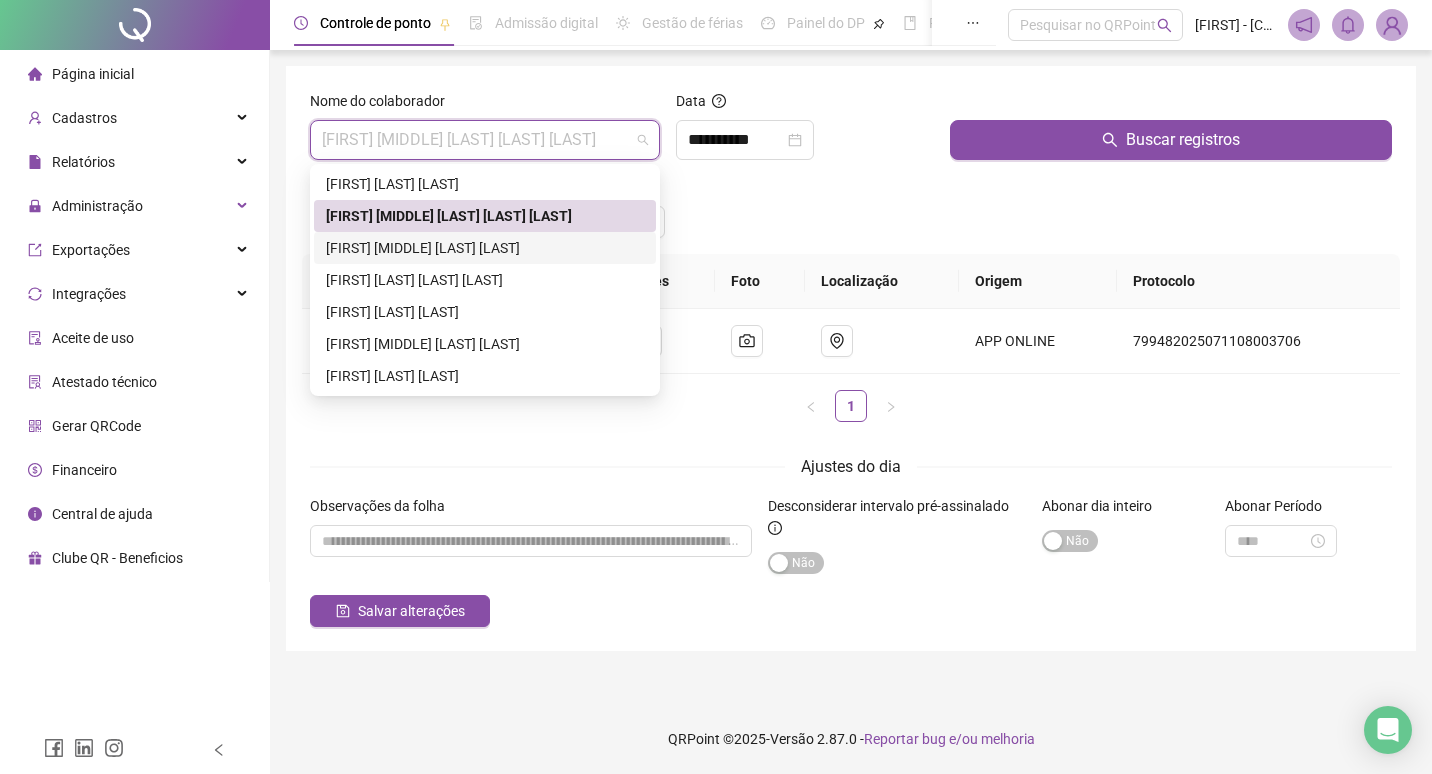 click on "JORGE LINCOLN VITORIO SANTOS" at bounding box center (485, 248) 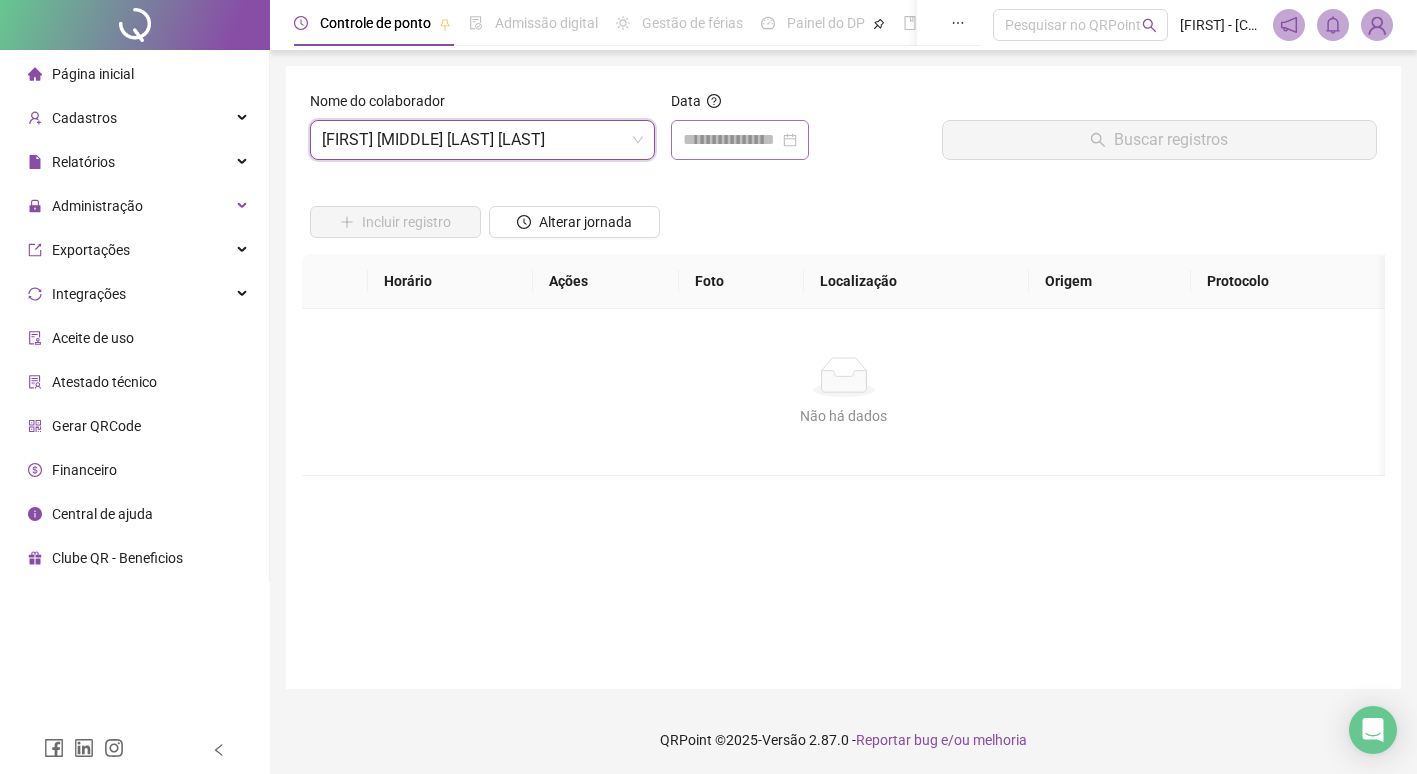 click at bounding box center [740, 140] 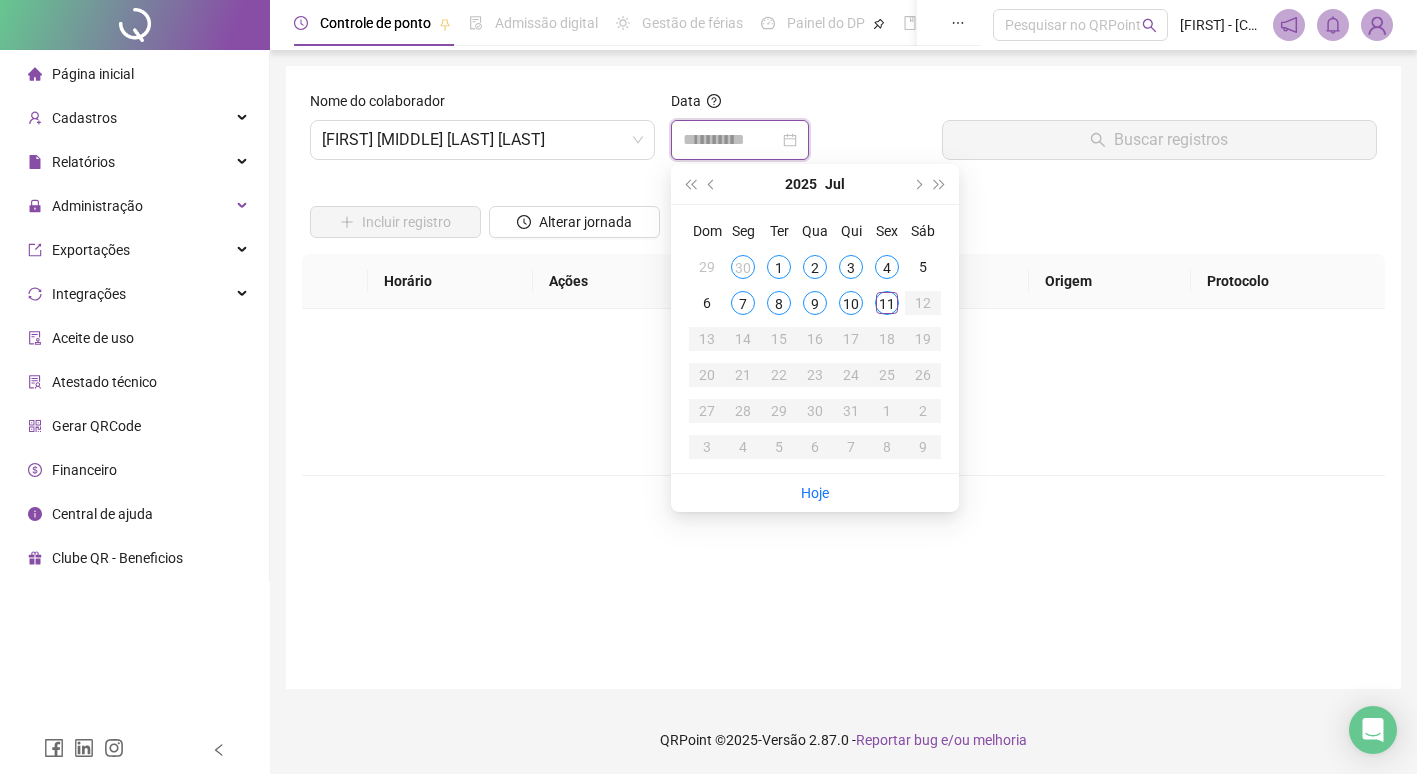 type on "**********" 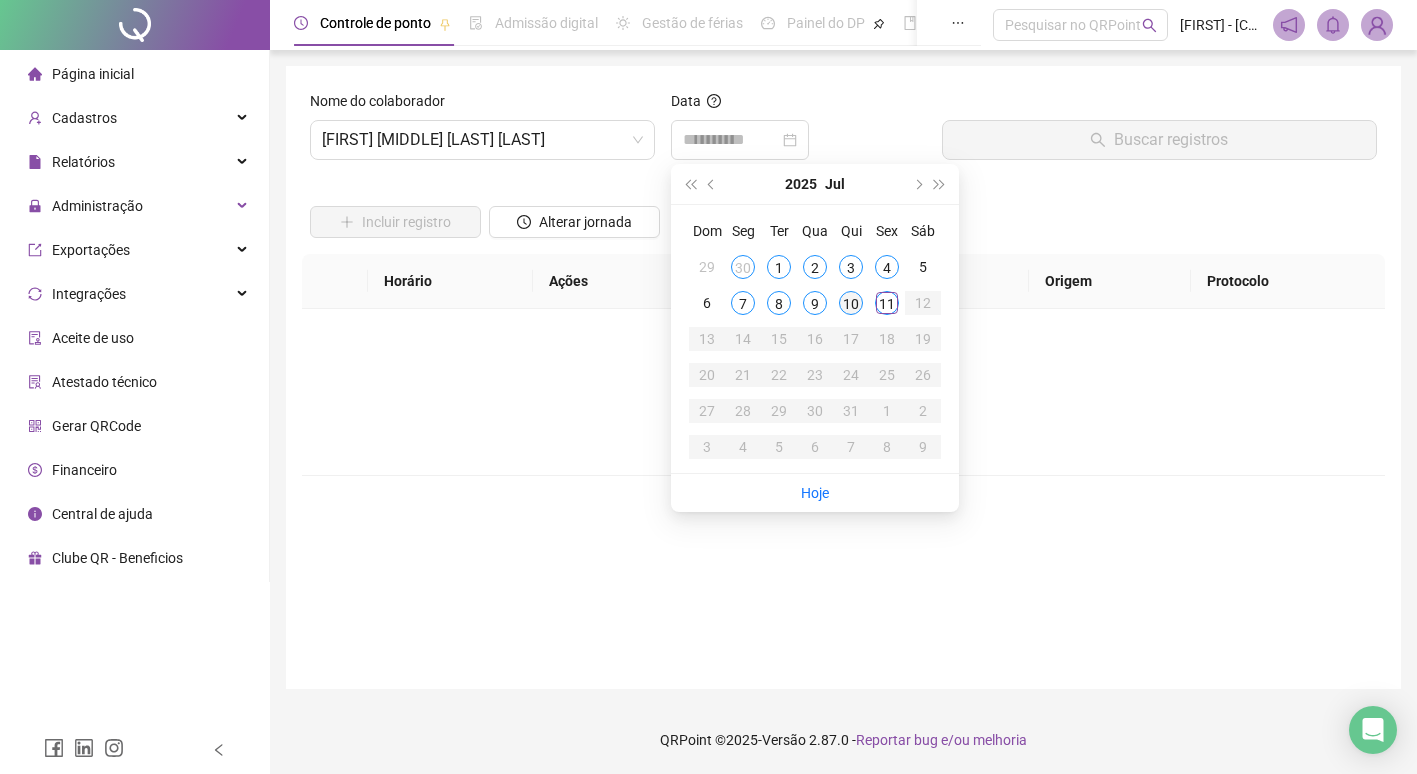 click on "10" at bounding box center (851, 303) 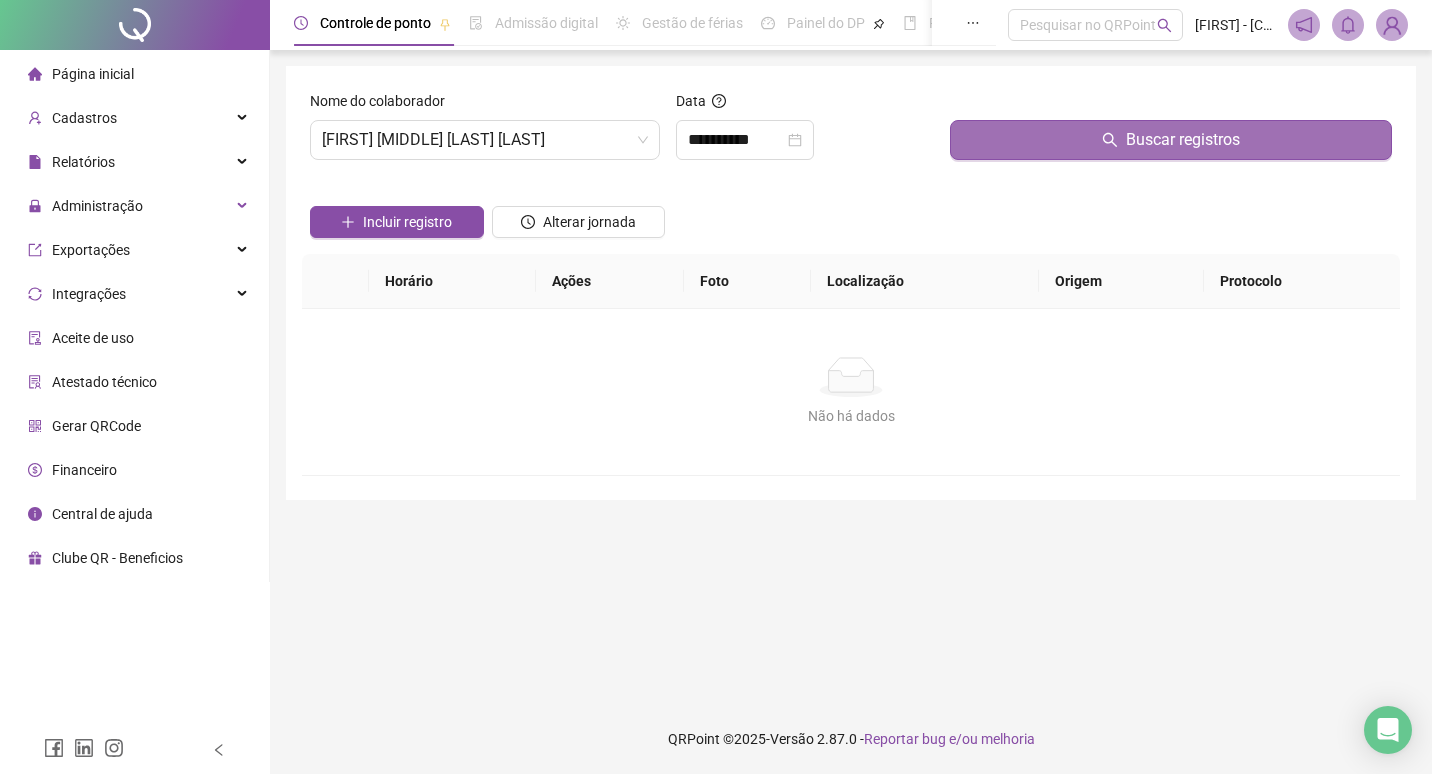 click on "Buscar registros" at bounding box center (1171, 140) 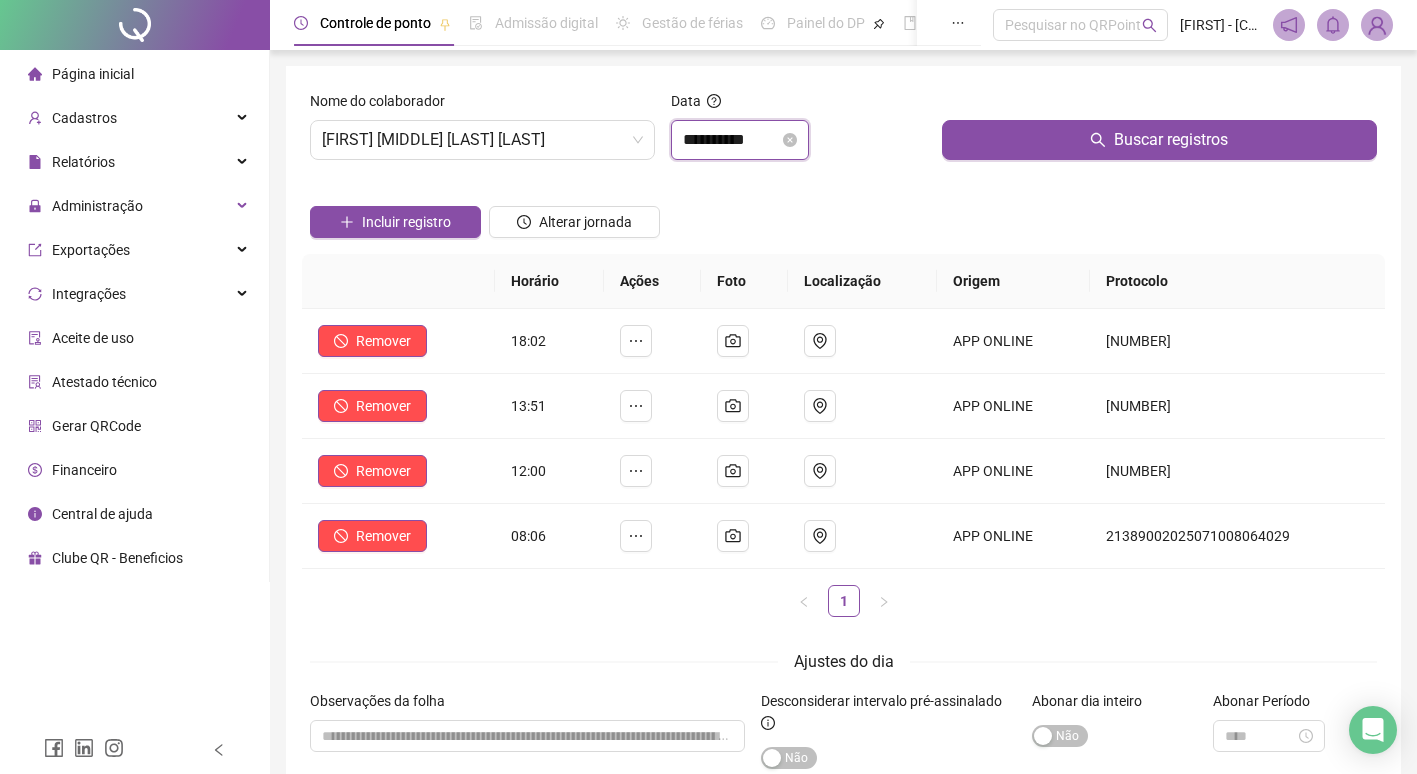 click on "**********" at bounding box center (731, 140) 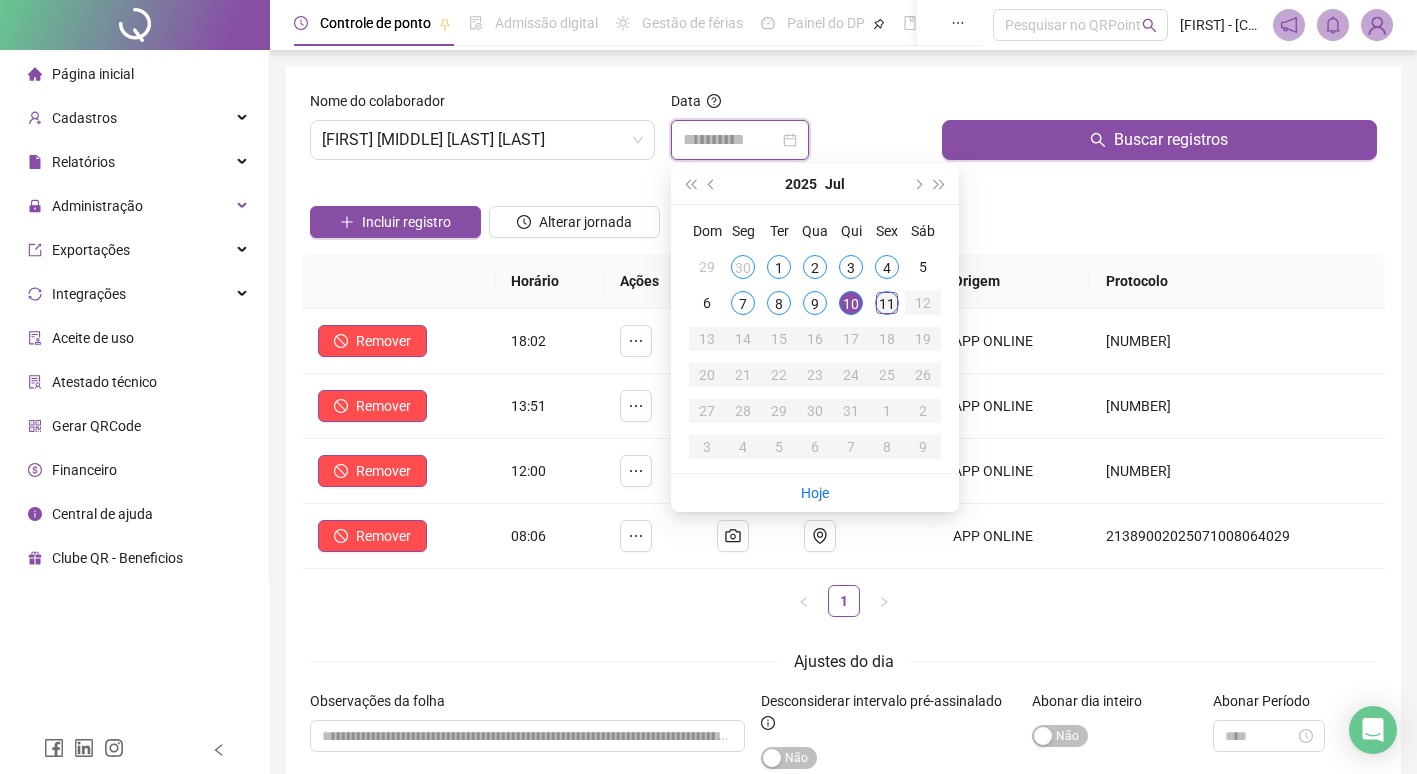 type on "**********" 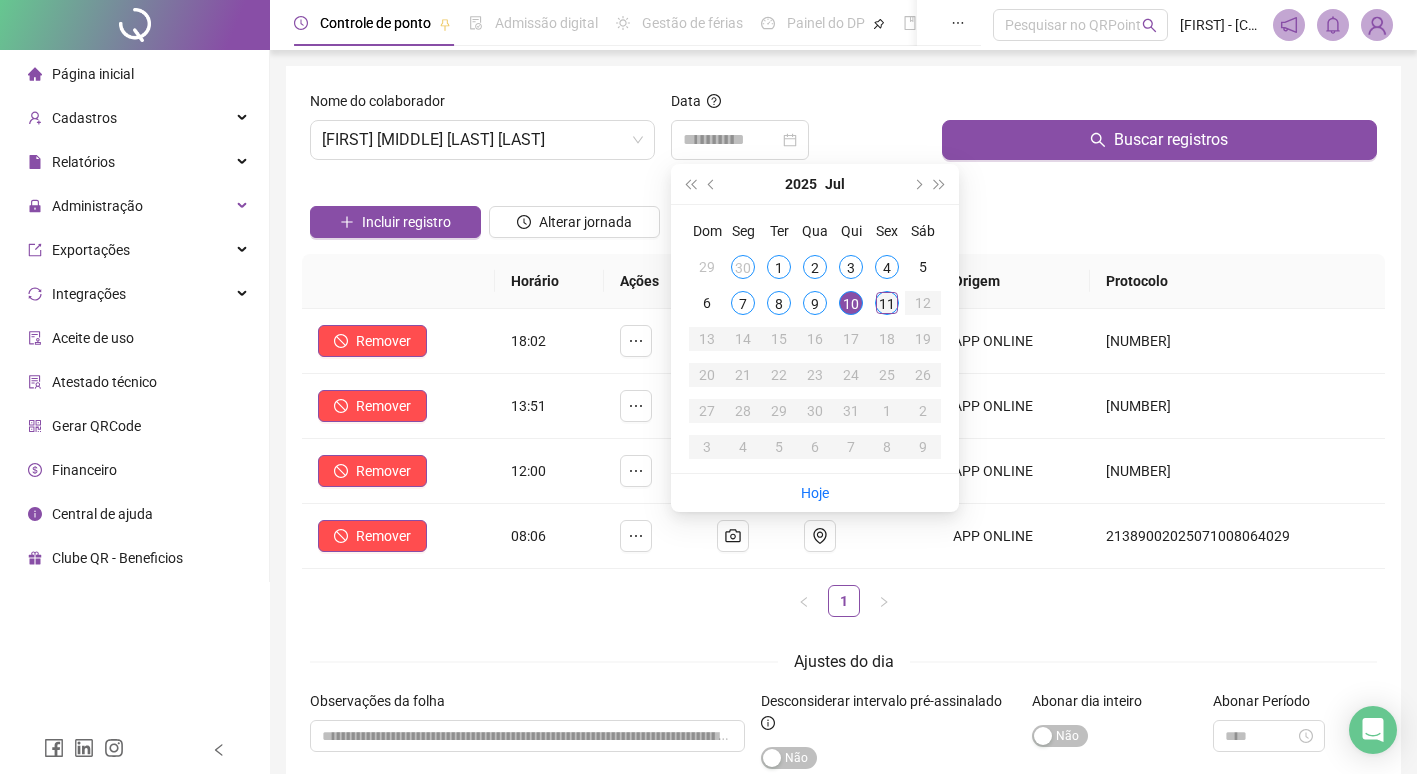 click on "11" at bounding box center [887, 303] 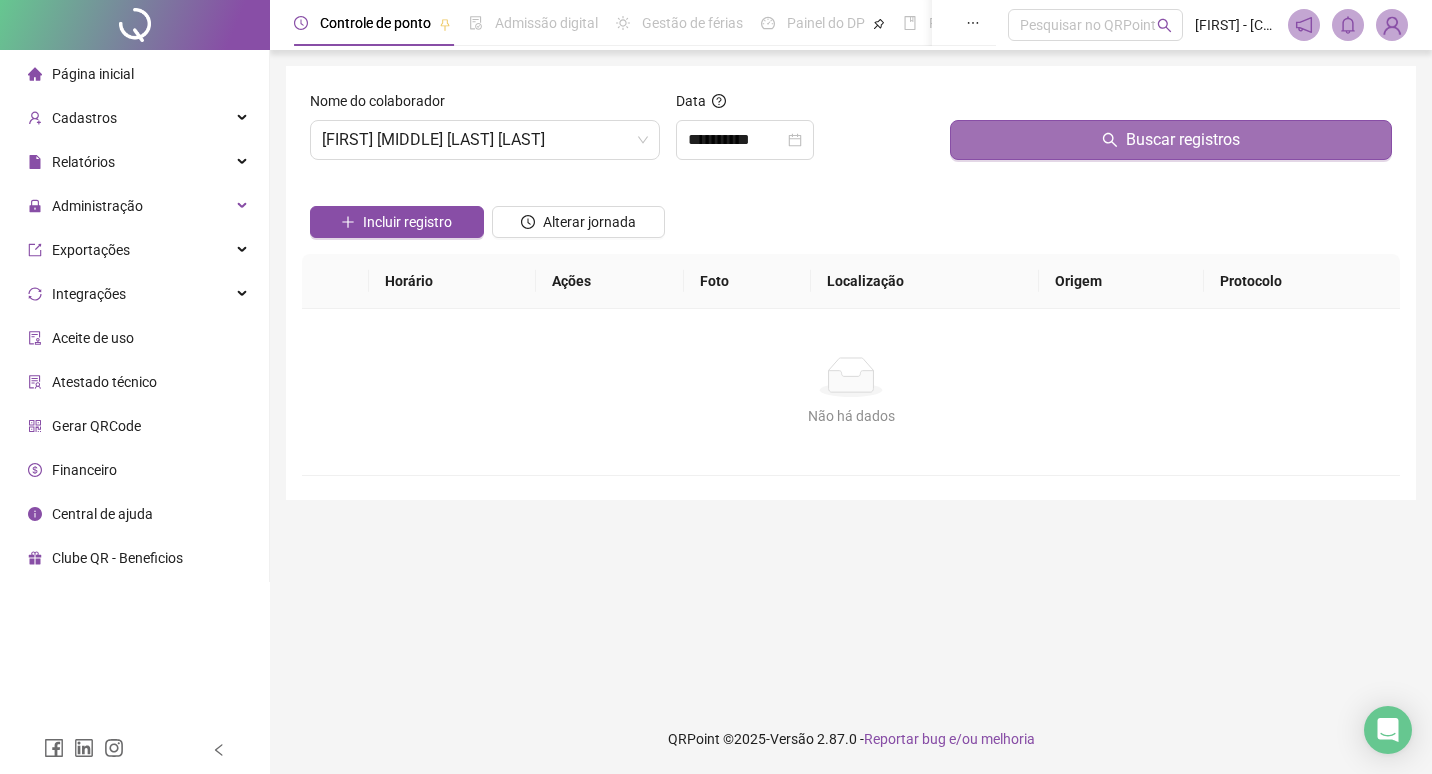 click on "Buscar registros" at bounding box center [1171, 140] 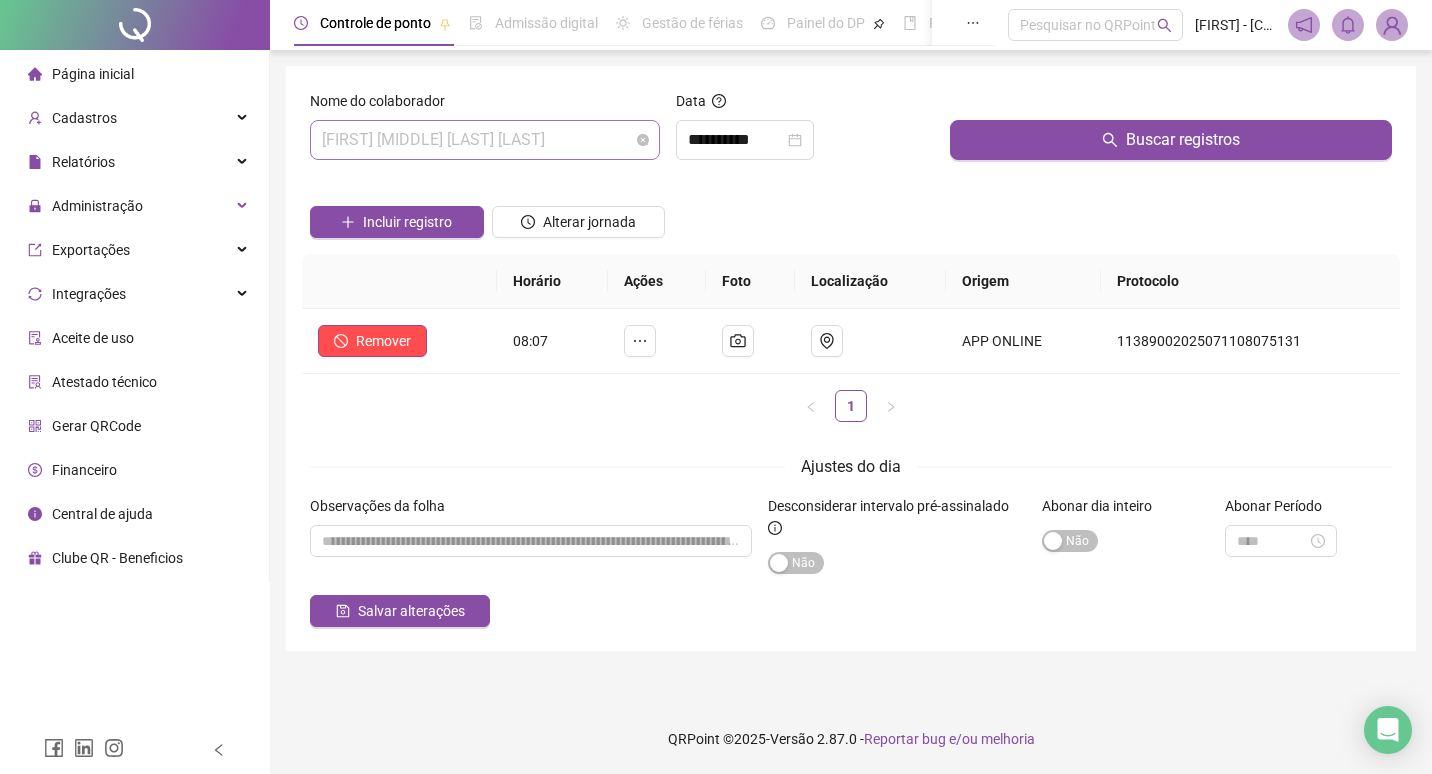 click on "JORGE LINCOLN VITORIO SANTOS" at bounding box center [485, 140] 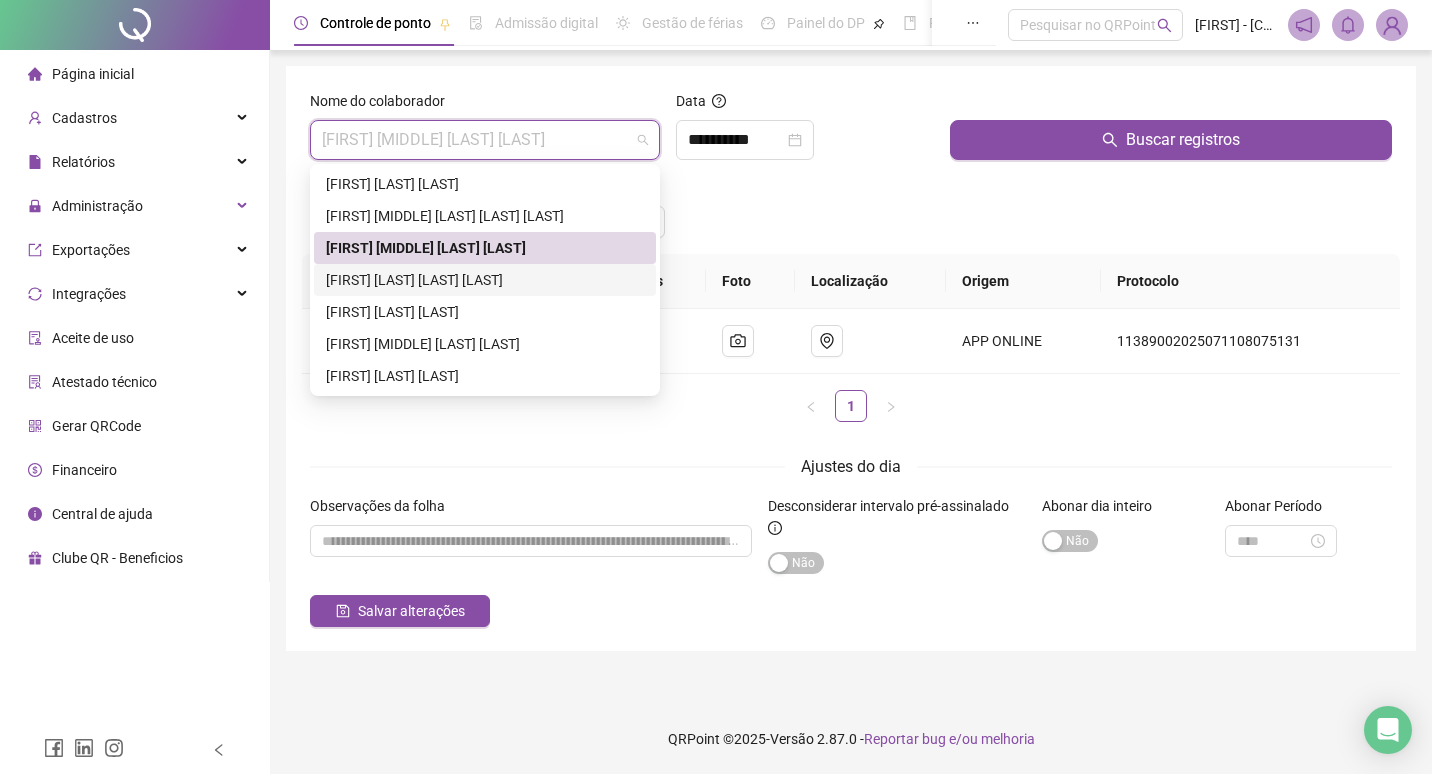 click on "LAYS SANTOS BRITO PEREIRA" at bounding box center [485, 280] 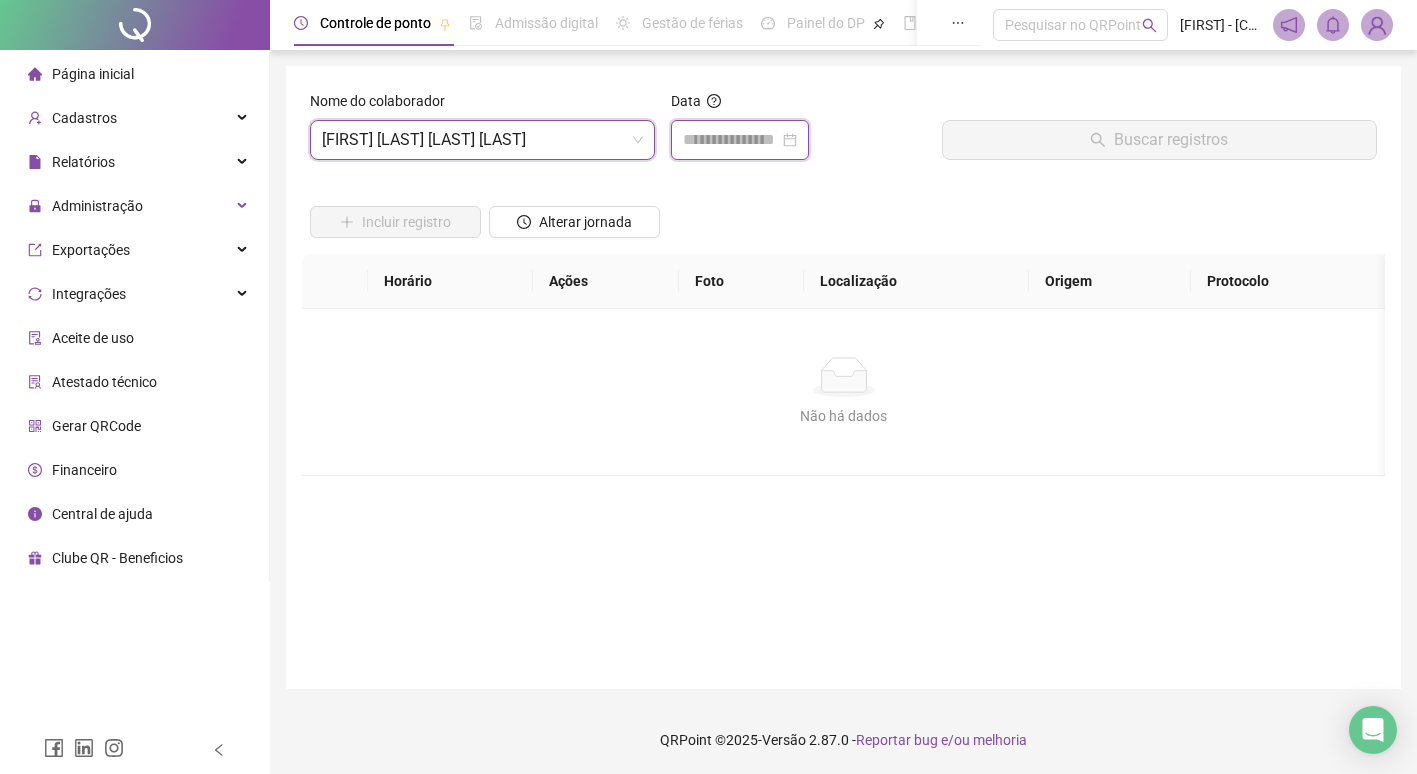 click at bounding box center [731, 140] 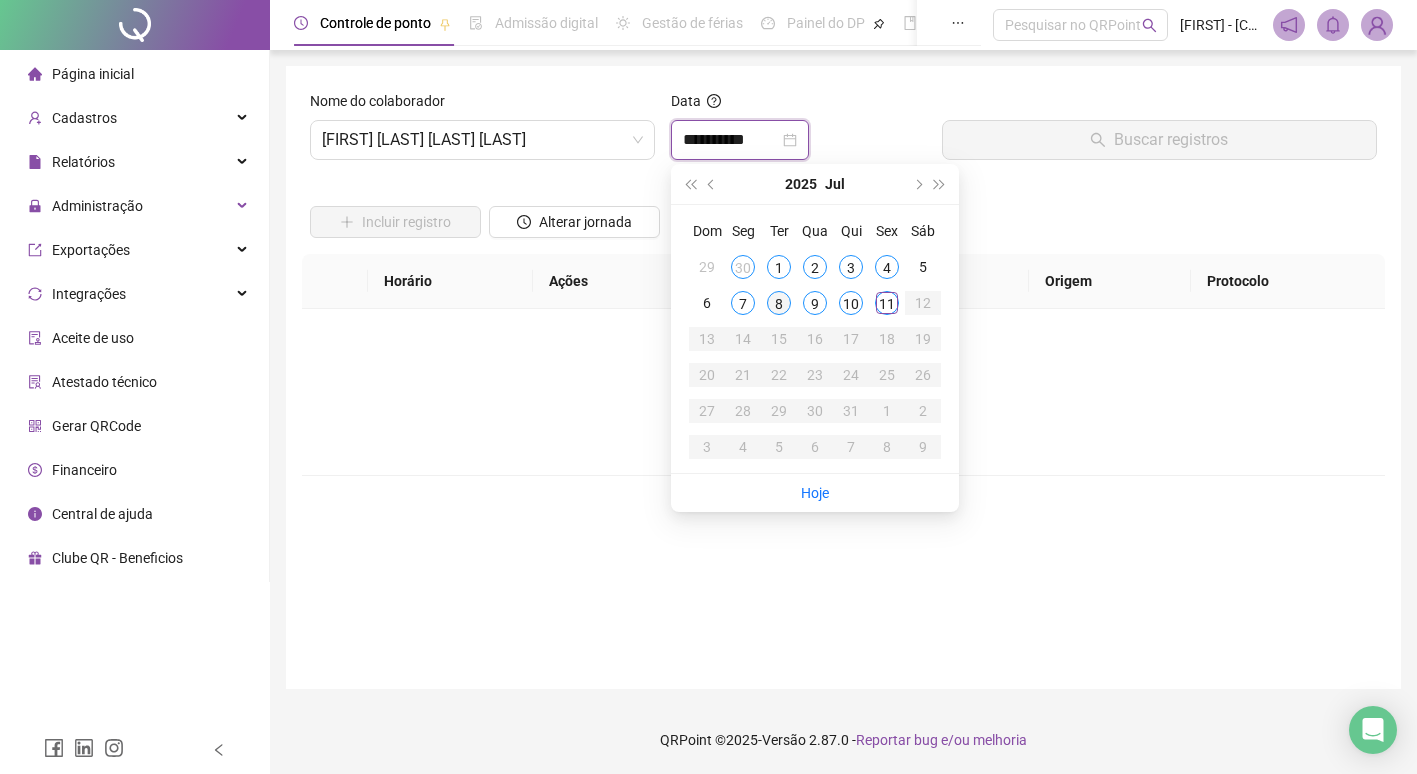 type on "**********" 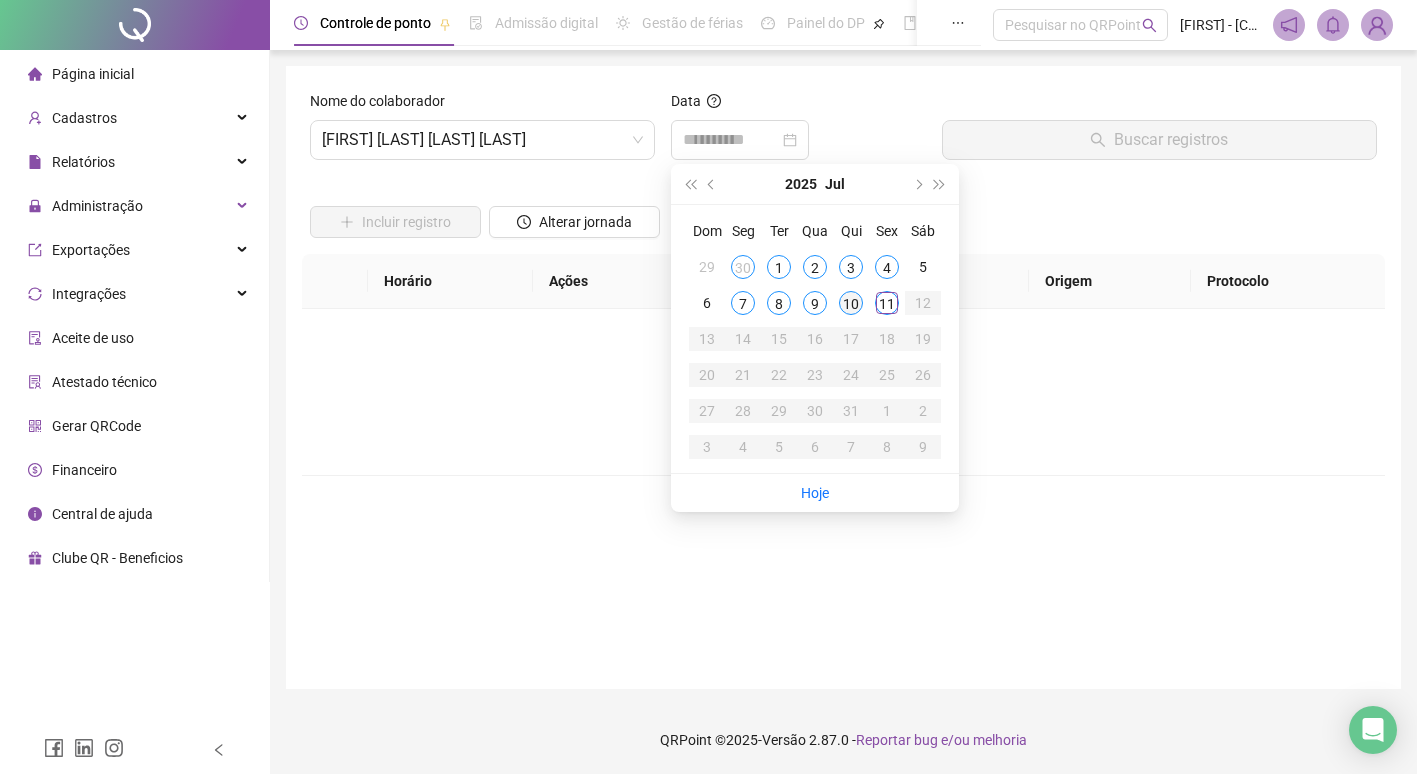 click on "10" at bounding box center (851, 303) 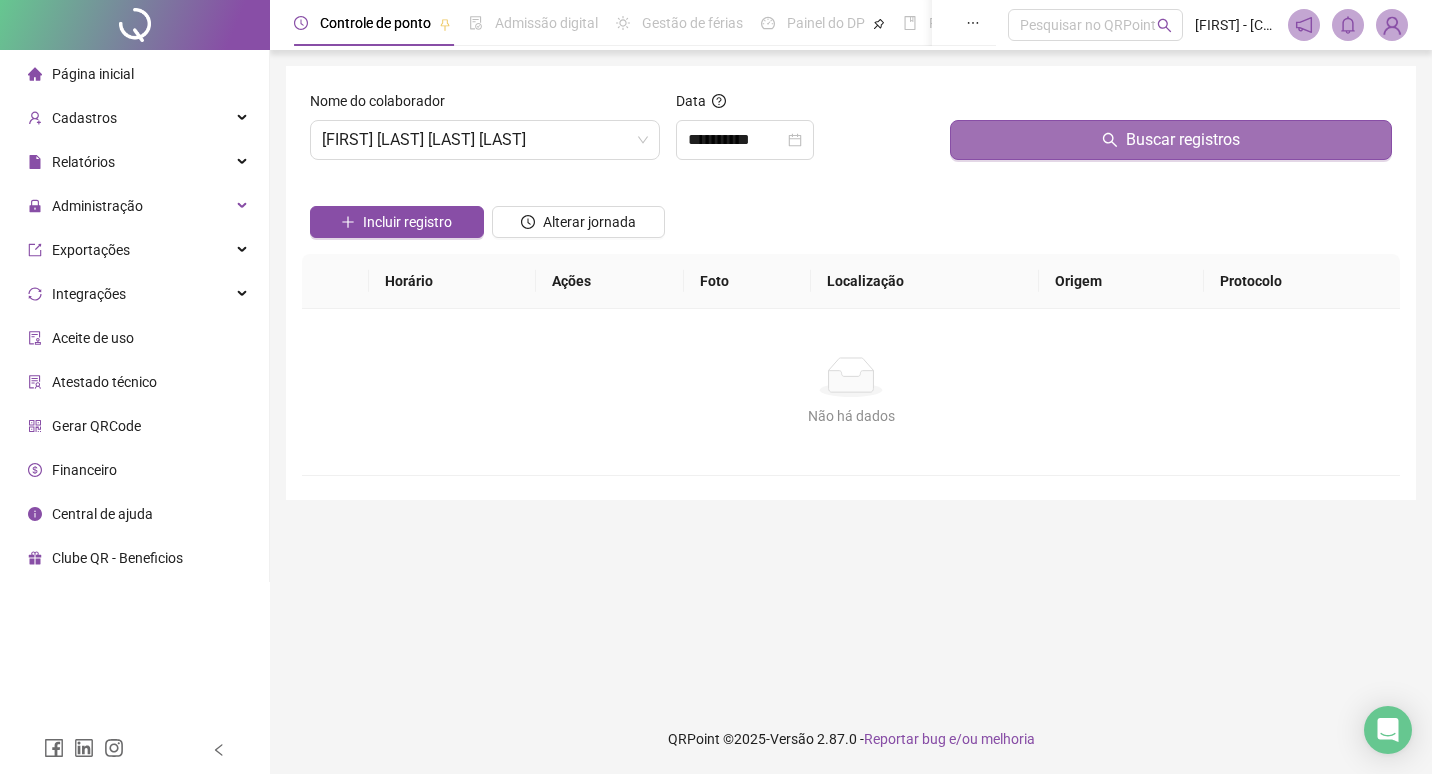 click on "Buscar registros" at bounding box center [1171, 140] 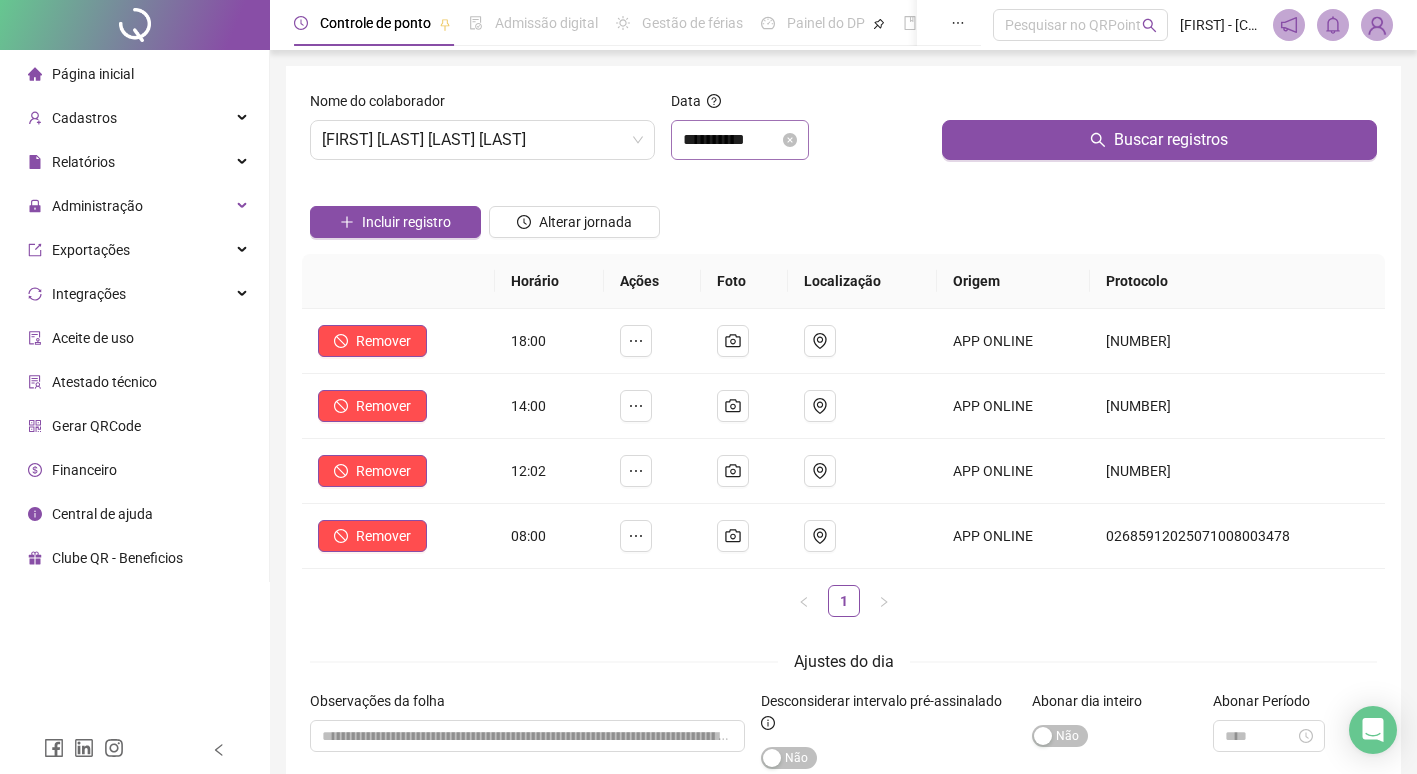 click on "**********" at bounding box center (740, 140) 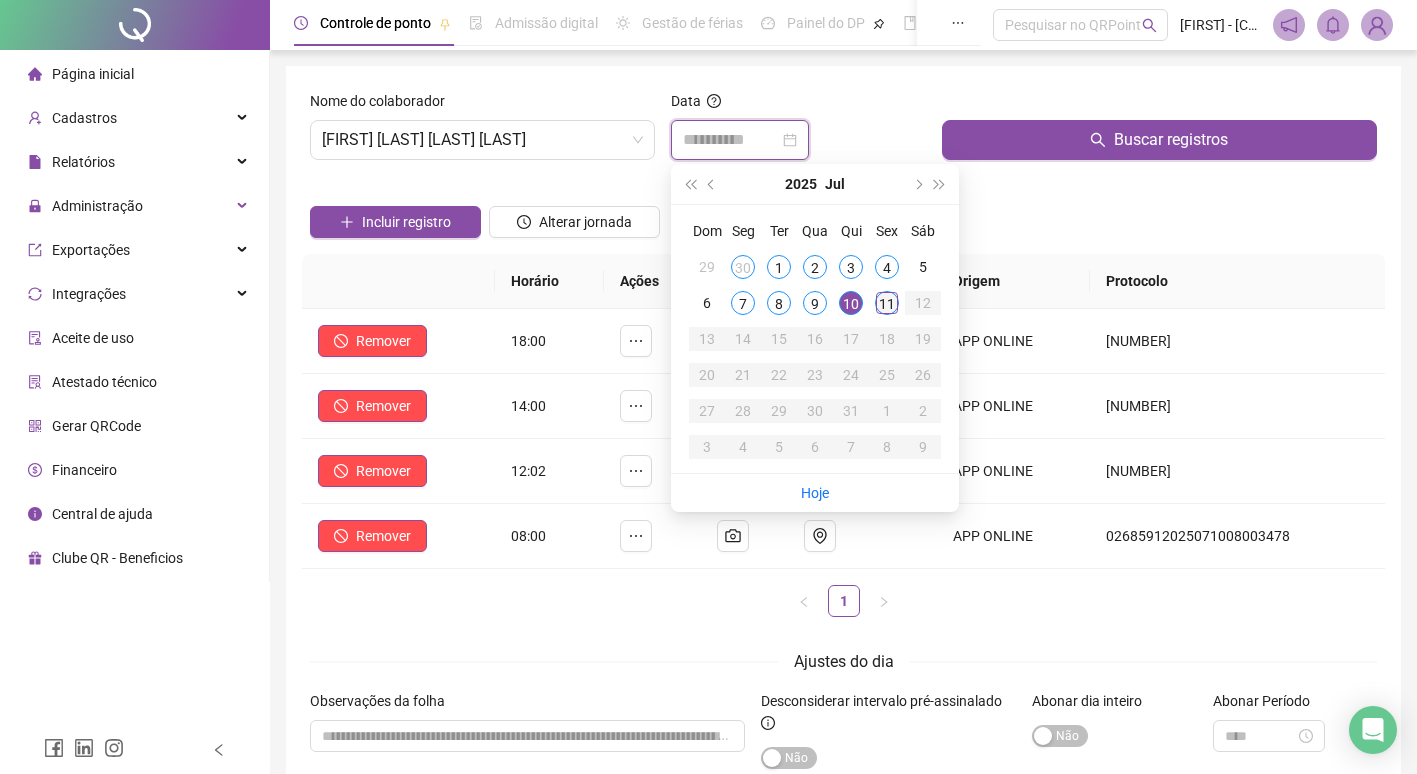 type on "**********" 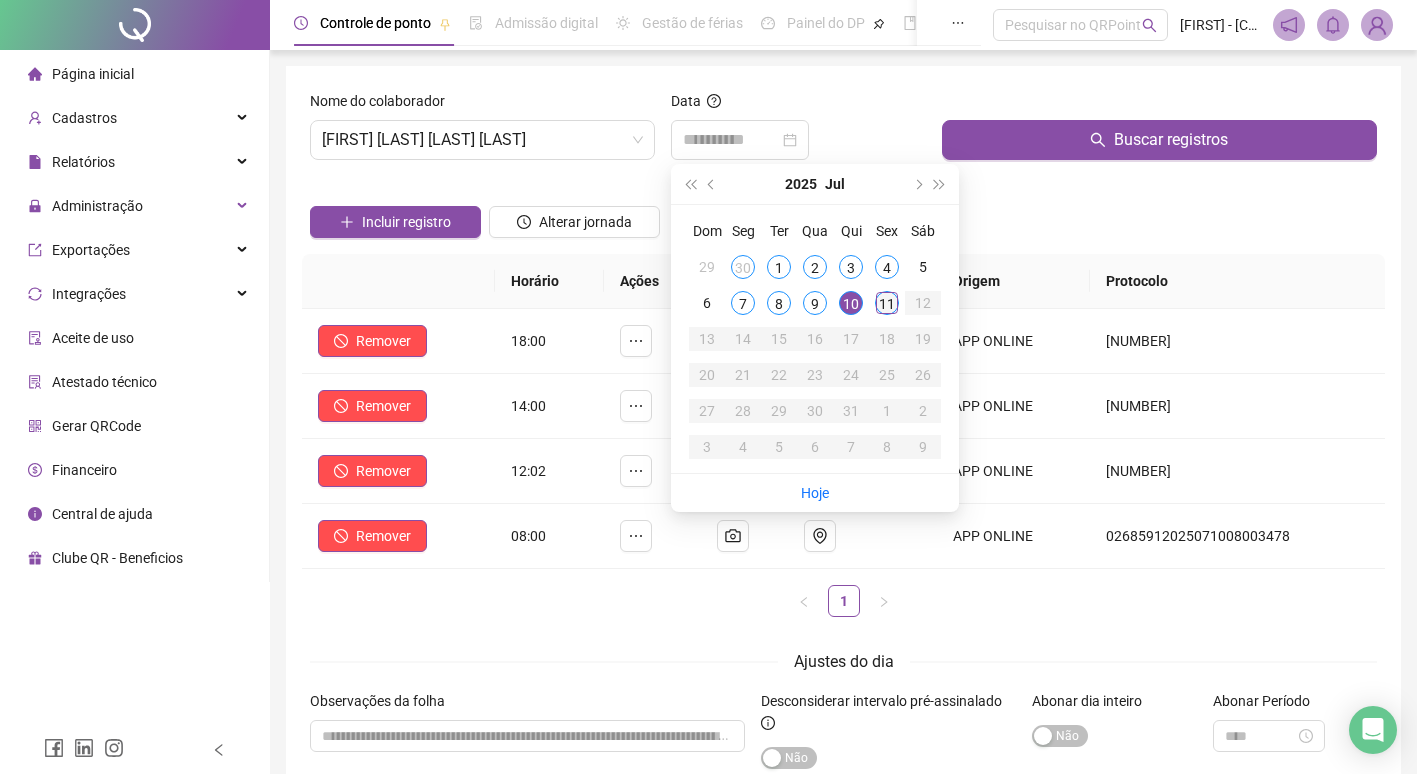click on "11" at bounding box center [887, 303] 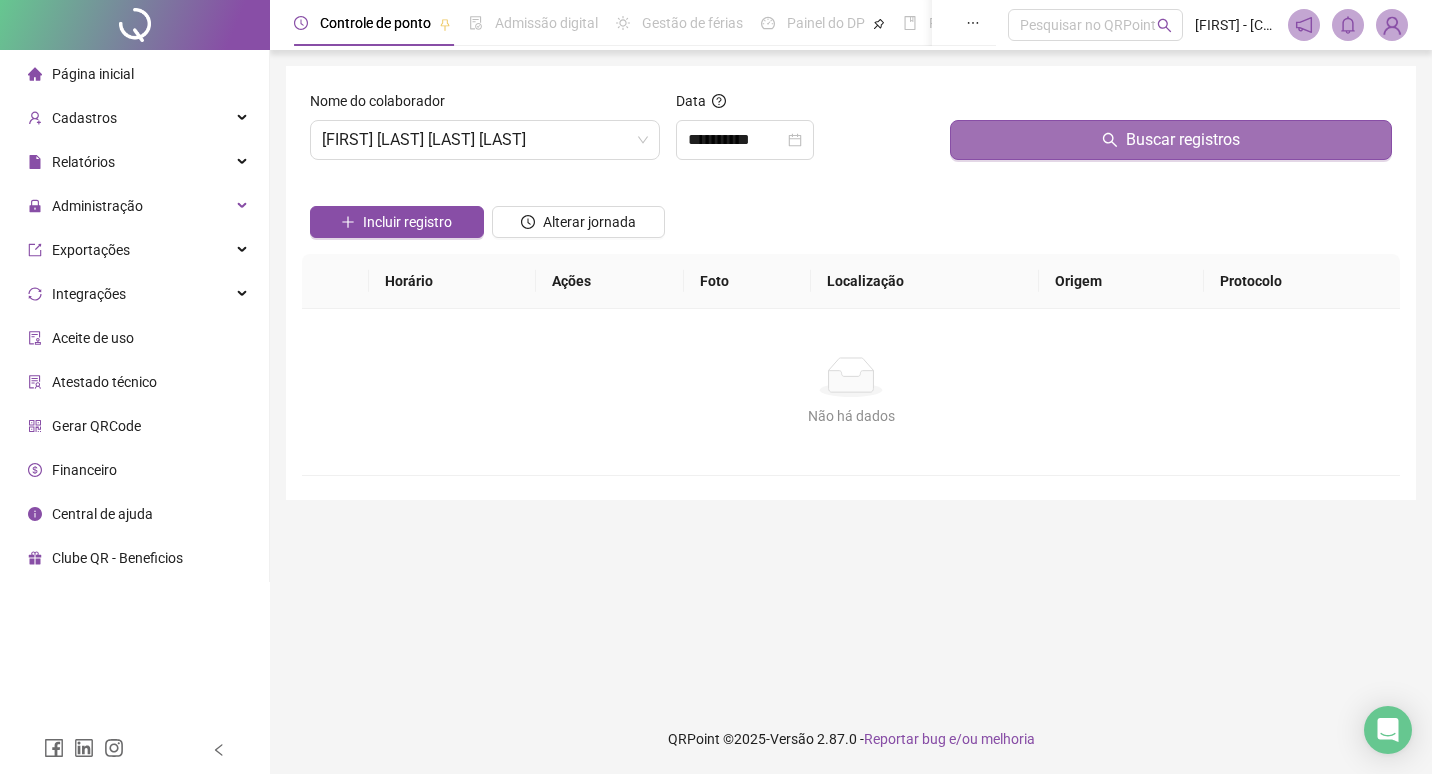 click on "Buscar registros" at bounding box center [1171, 140] 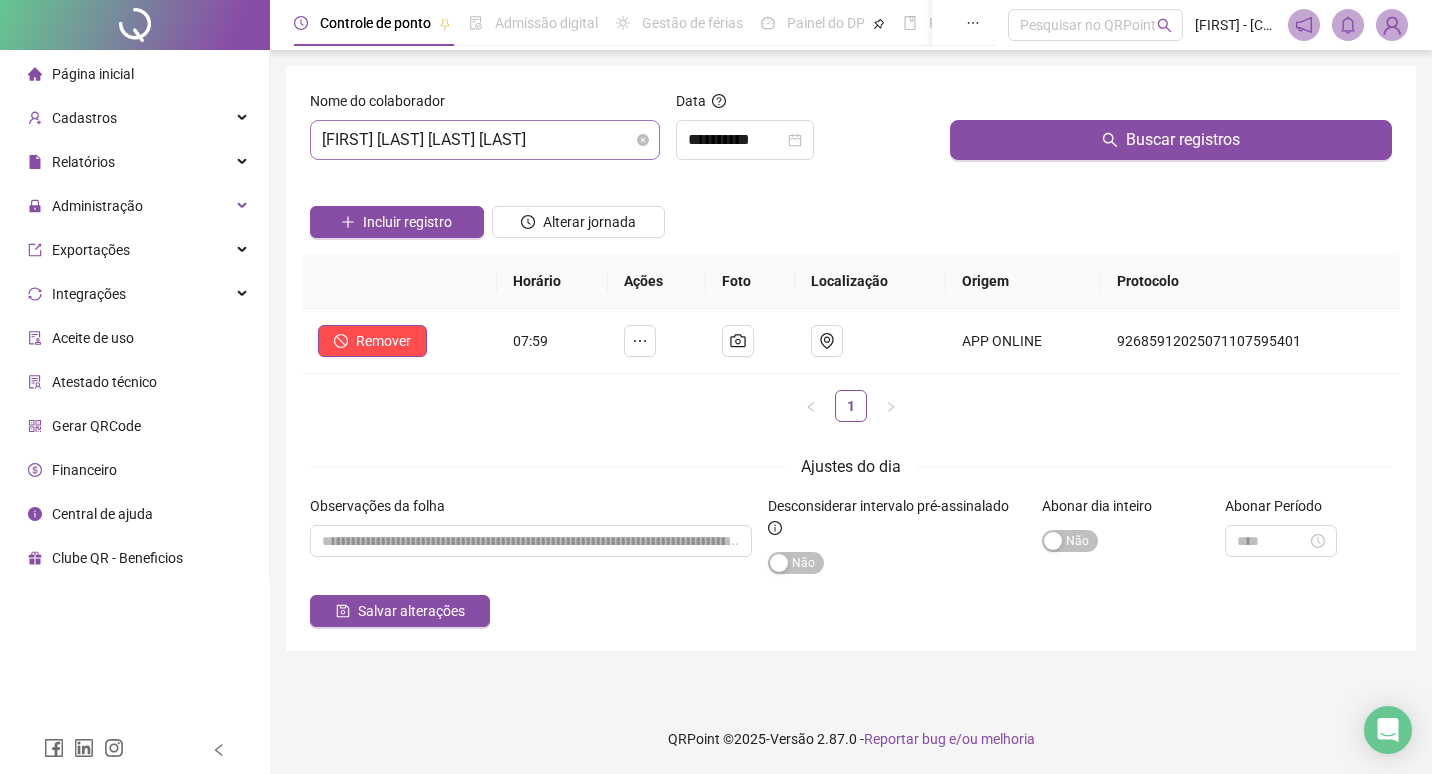 click on "LAYS SANTOS BRITO PEREIRA" at bounding box center (485, 140) 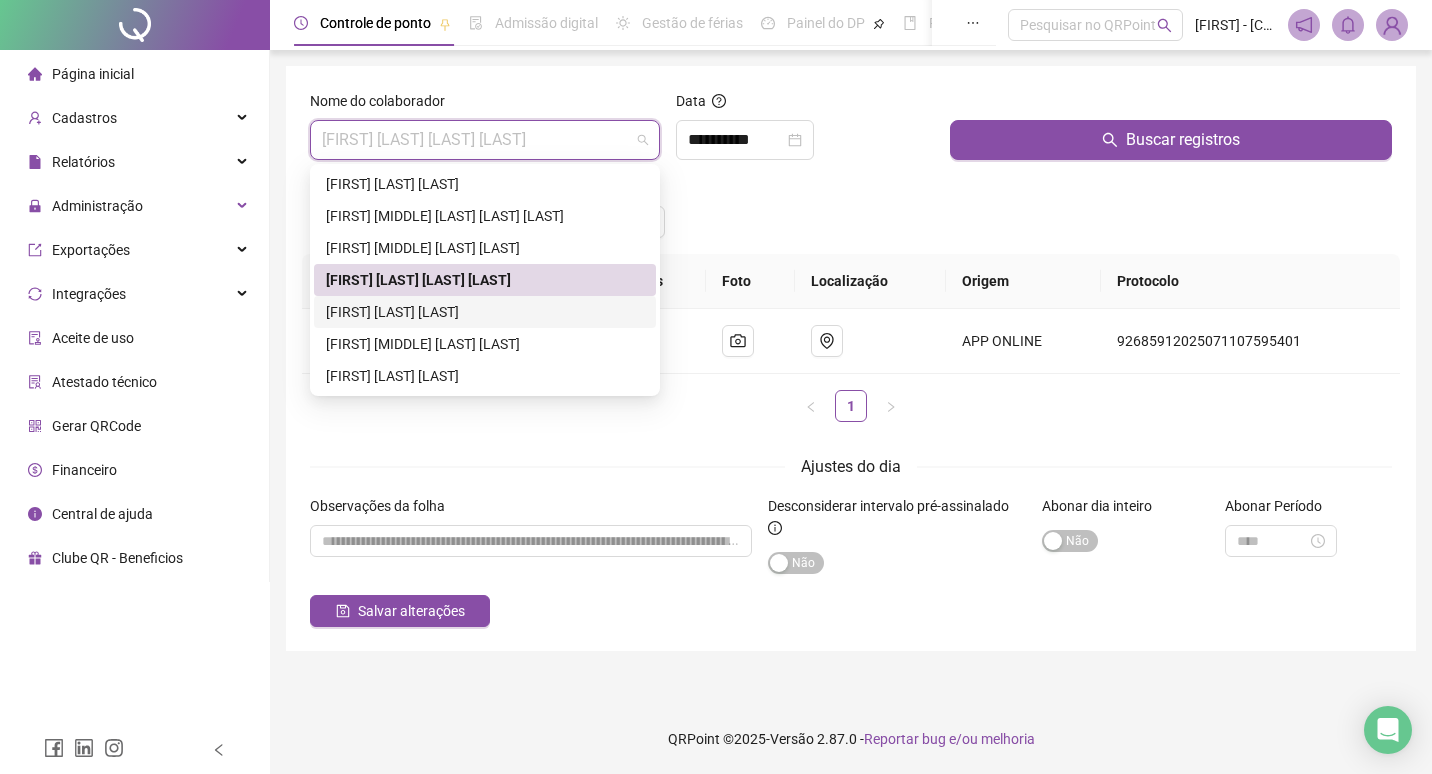 click on "LUCAS ARAUJO LEITE" at bounding box center (485, 312) 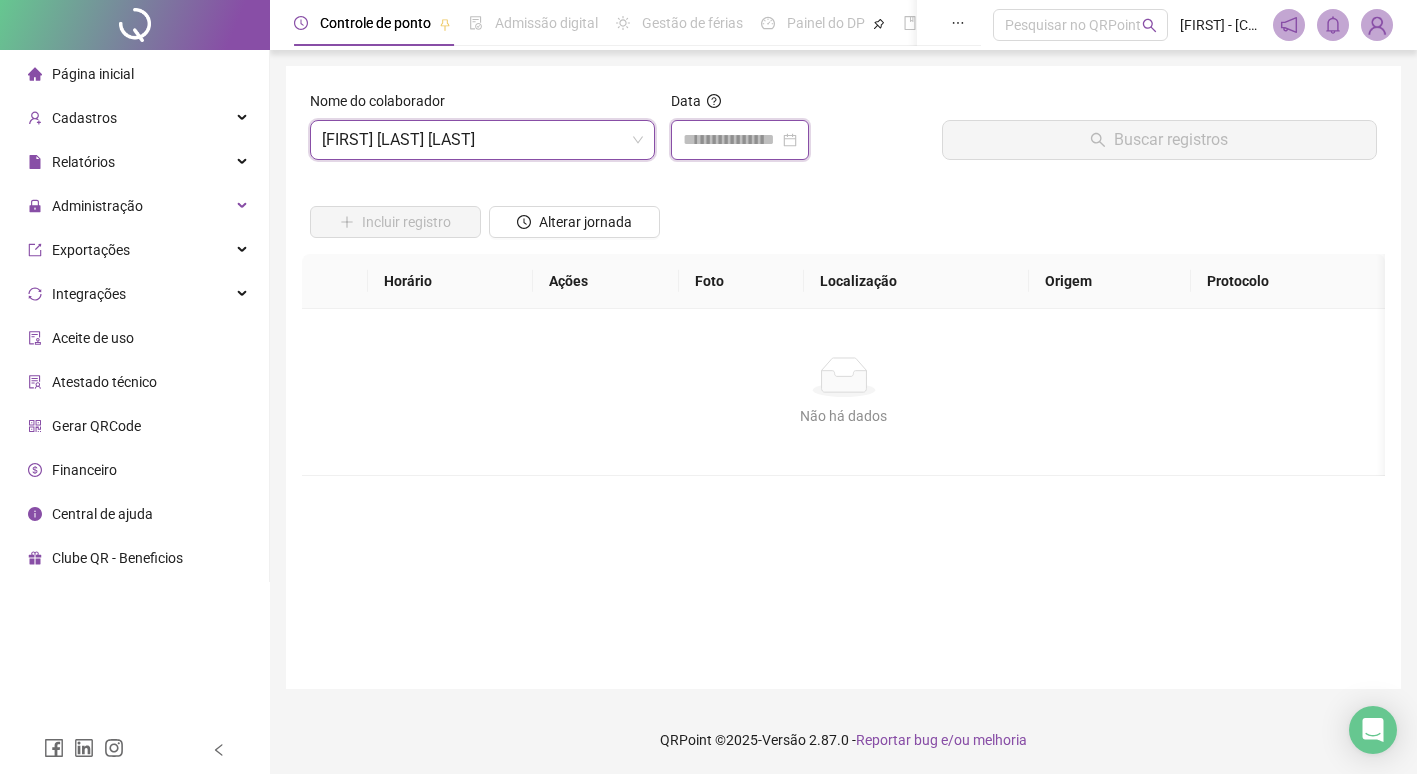 click at bounding box center [731, 140] 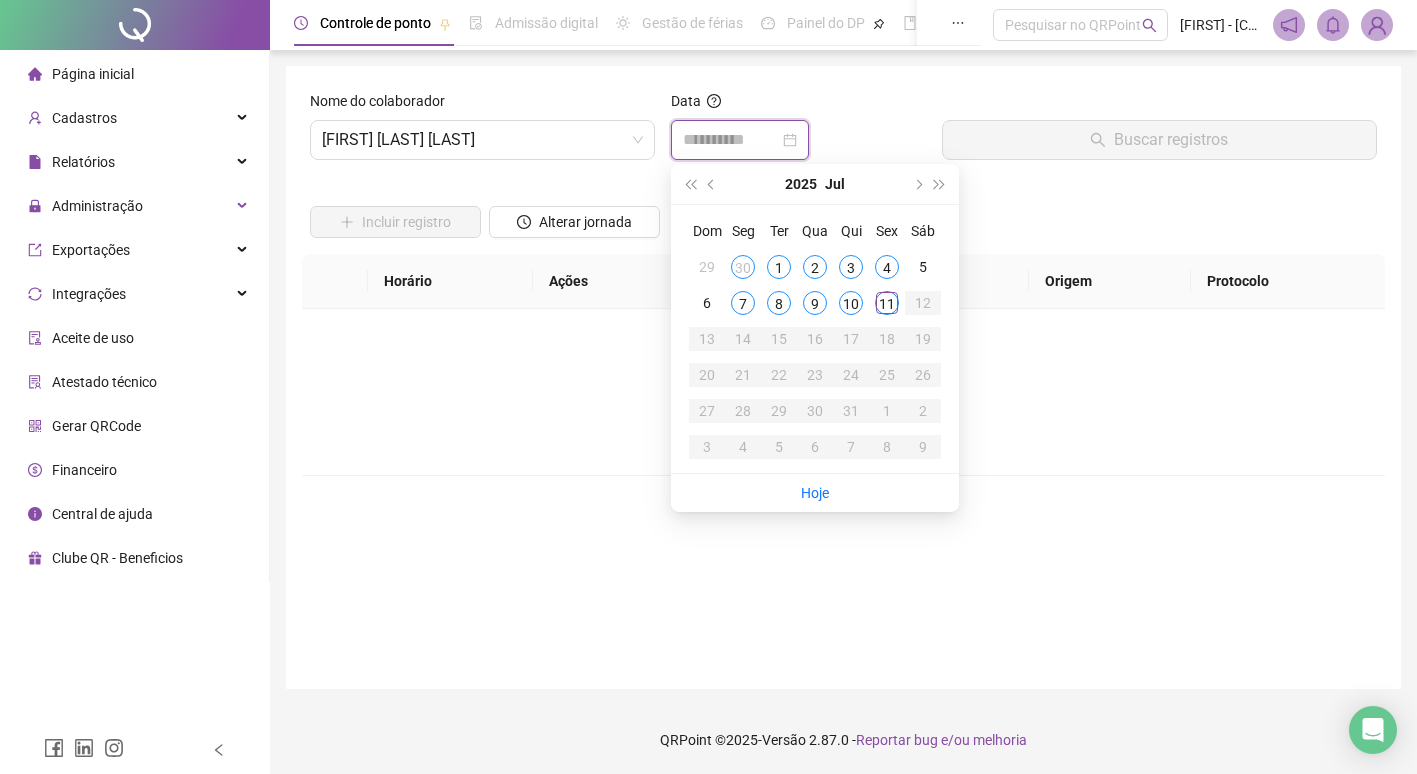 type on "**********" 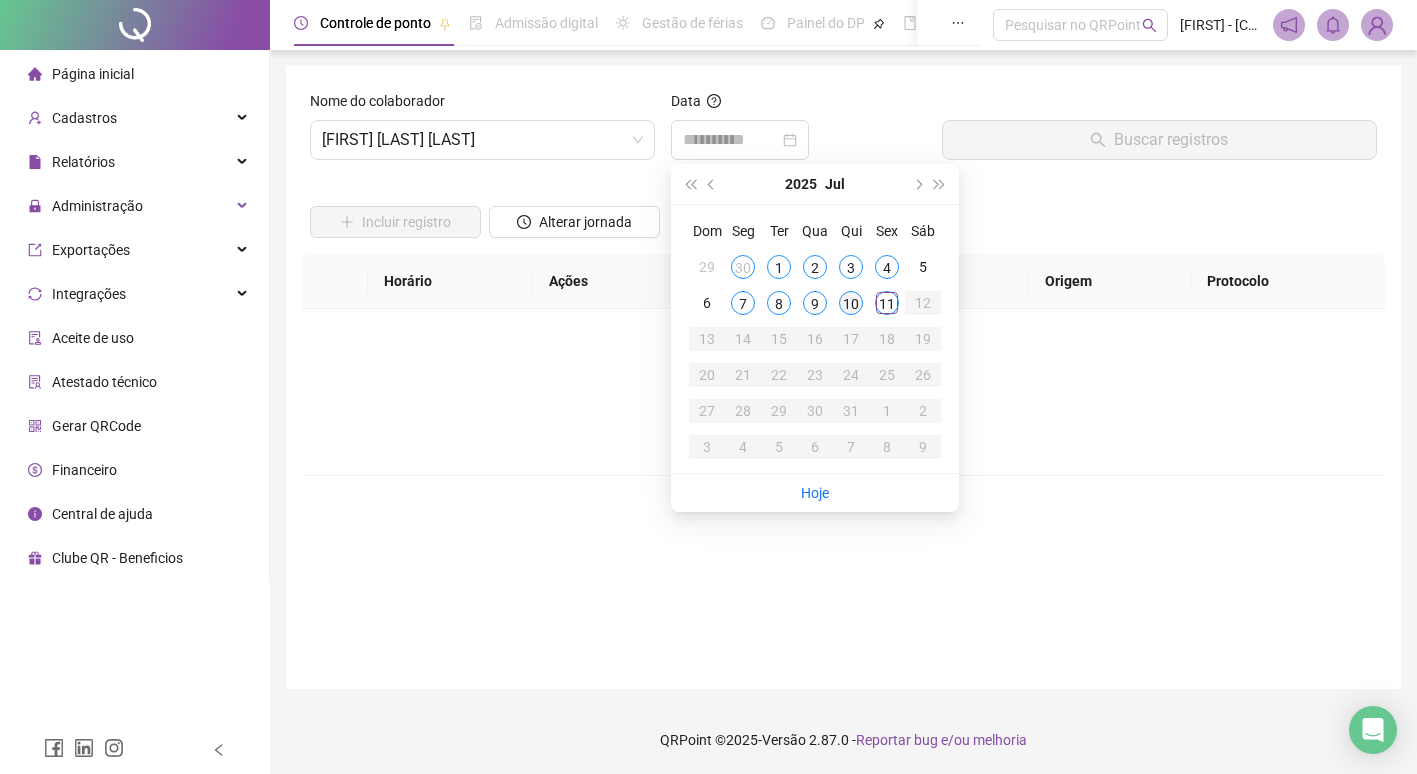 click on "10" at bounding box center (851, 303) 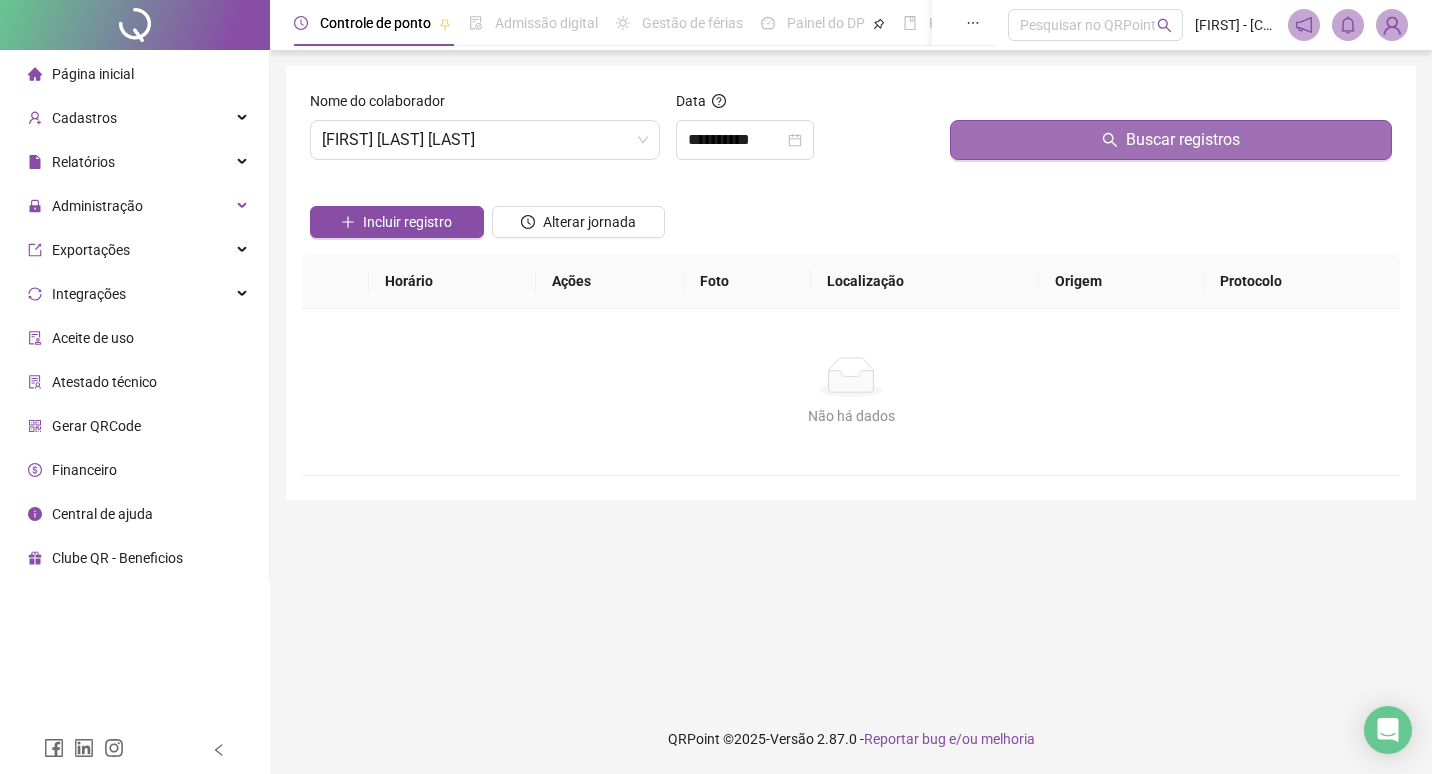 click on "Buscar registros" at bounding box center [1171, 140] 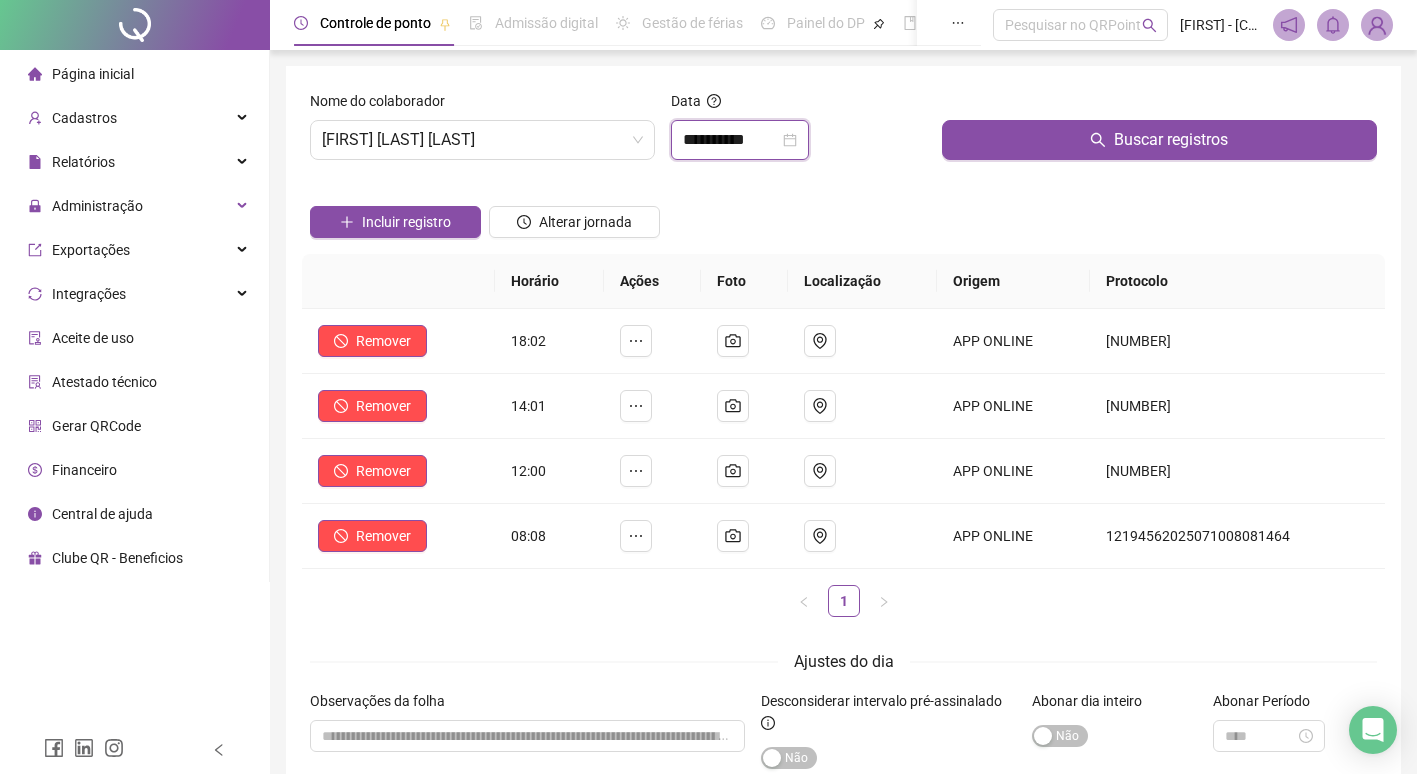 drag, startPoint x: 758, startPoint y: 128, endPoint x: 783, endPoint y: 177, distance: 55.00909 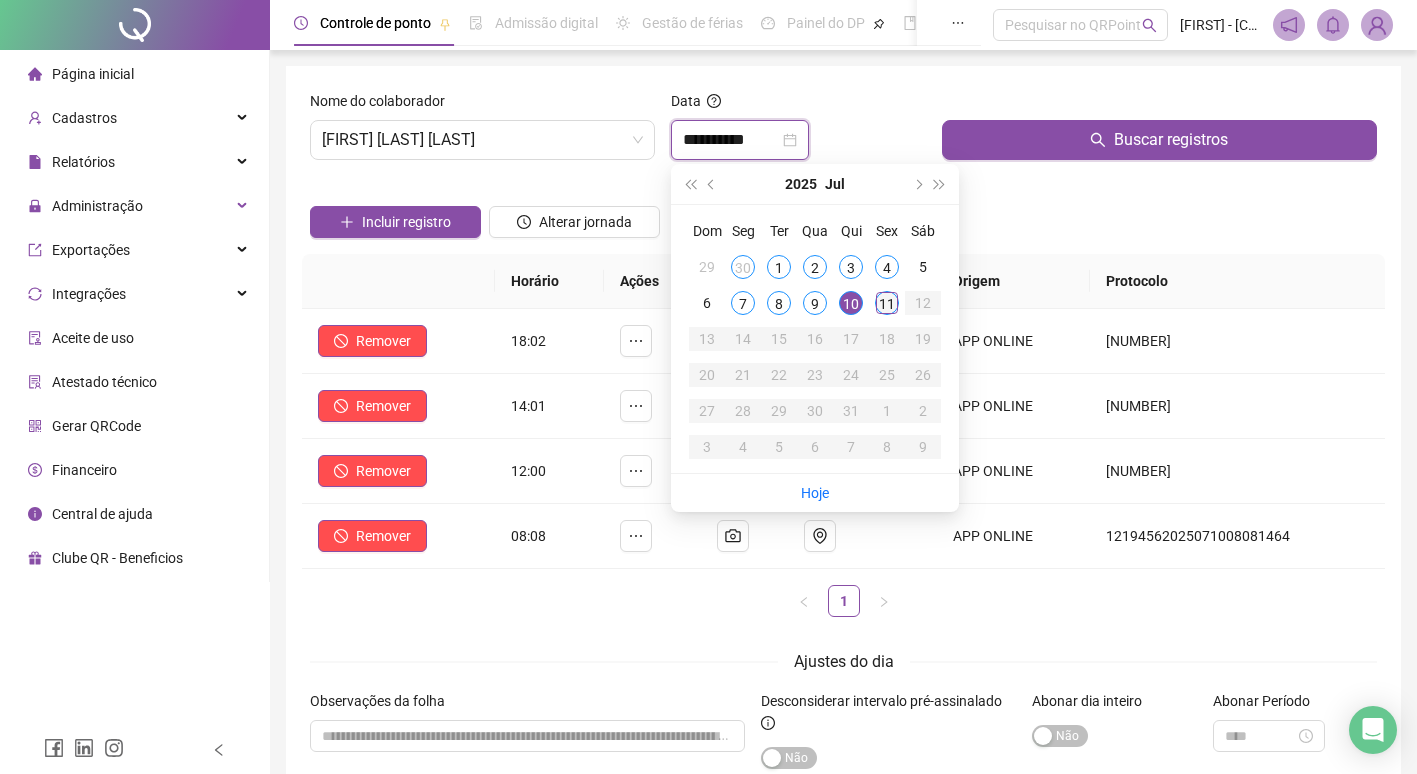 type on "**********" 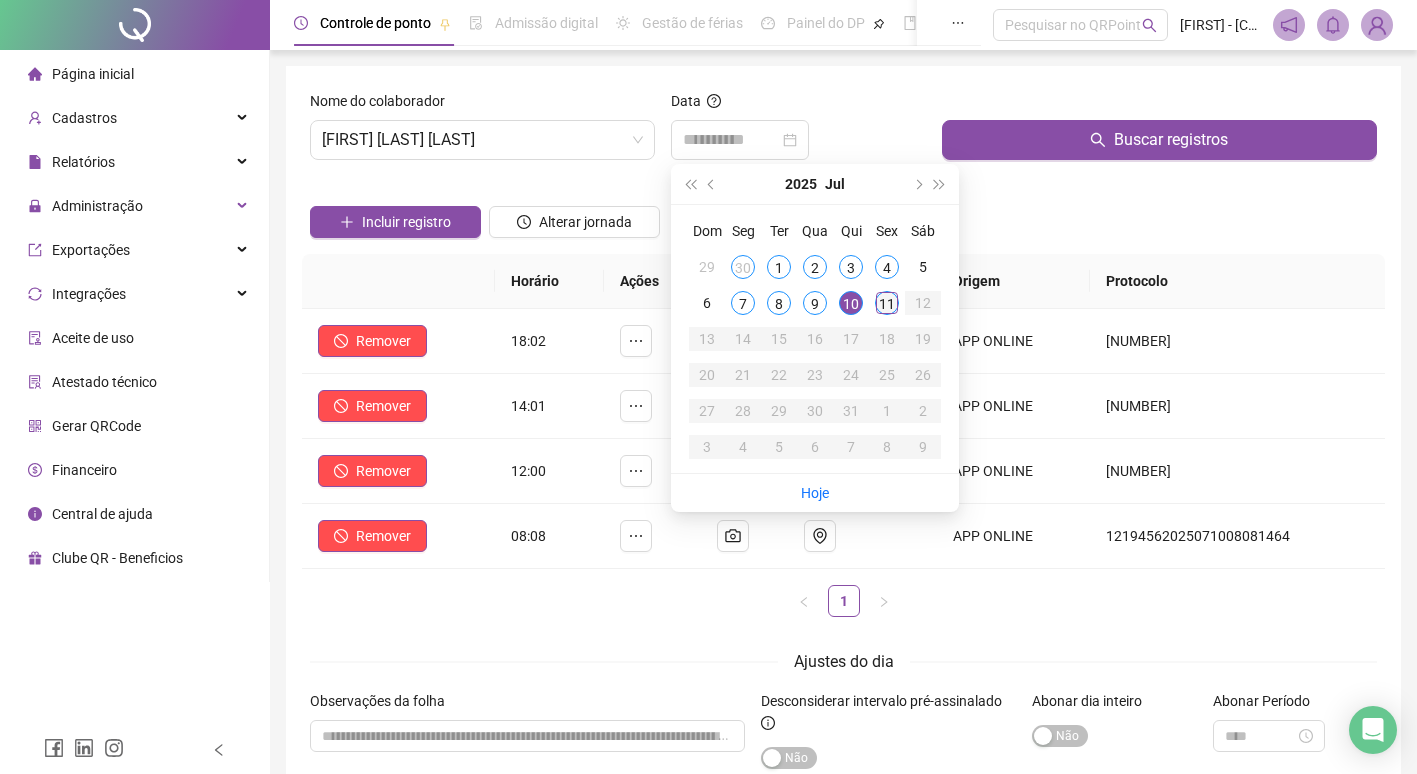 click on "11" at bounding box center (887, 303) 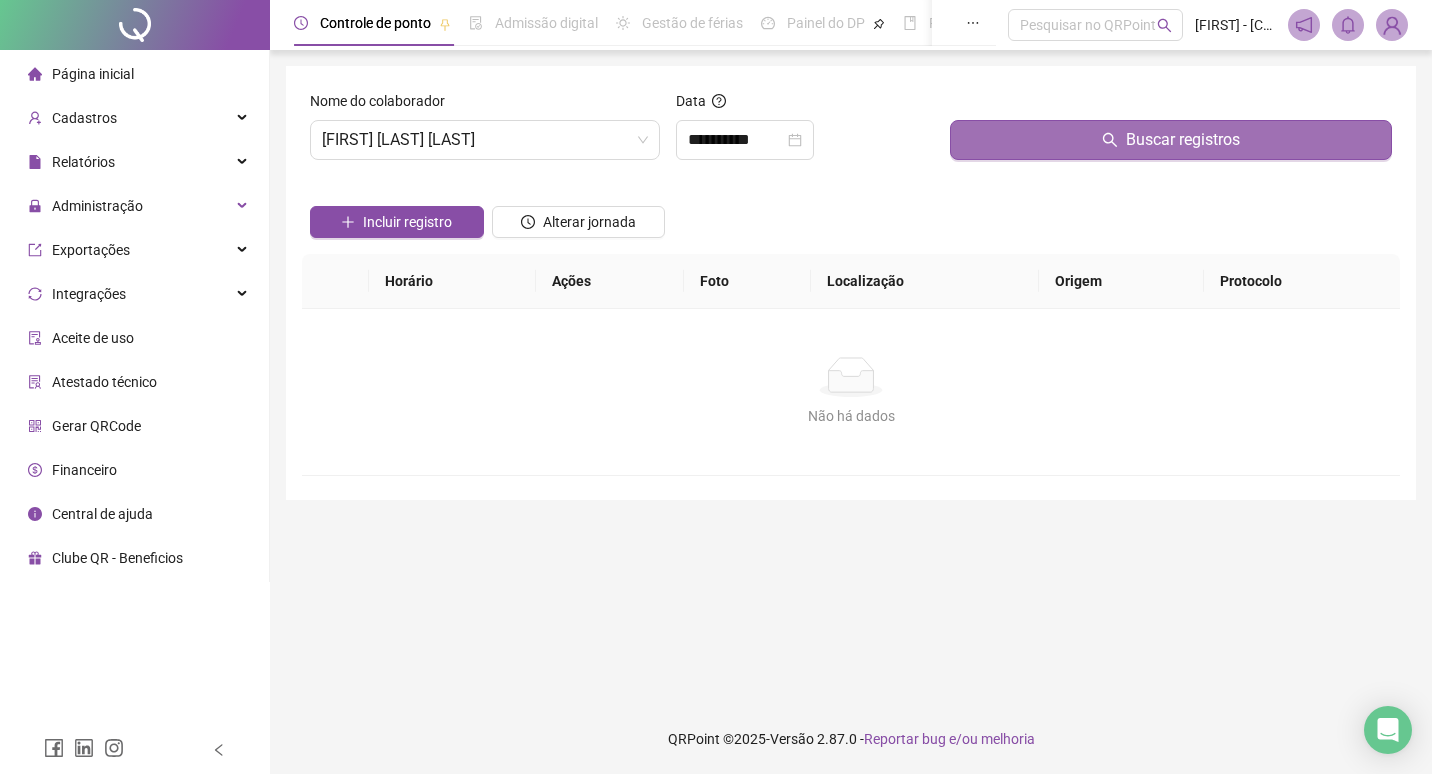 click on "Buscar registros" at bounding box center [1171, 140] 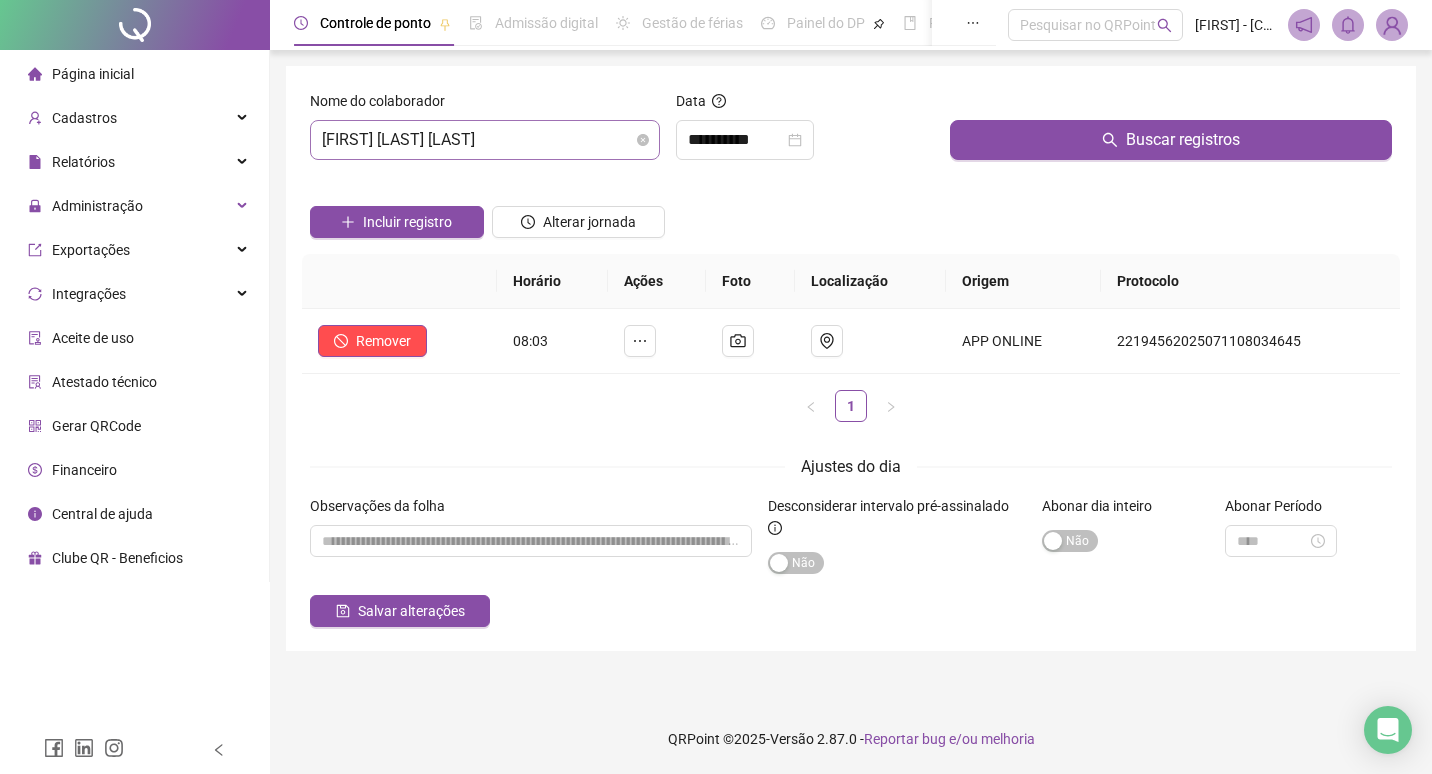 click on "LUCAS ARAUJO LEITE" at bounding box center (485, 140) 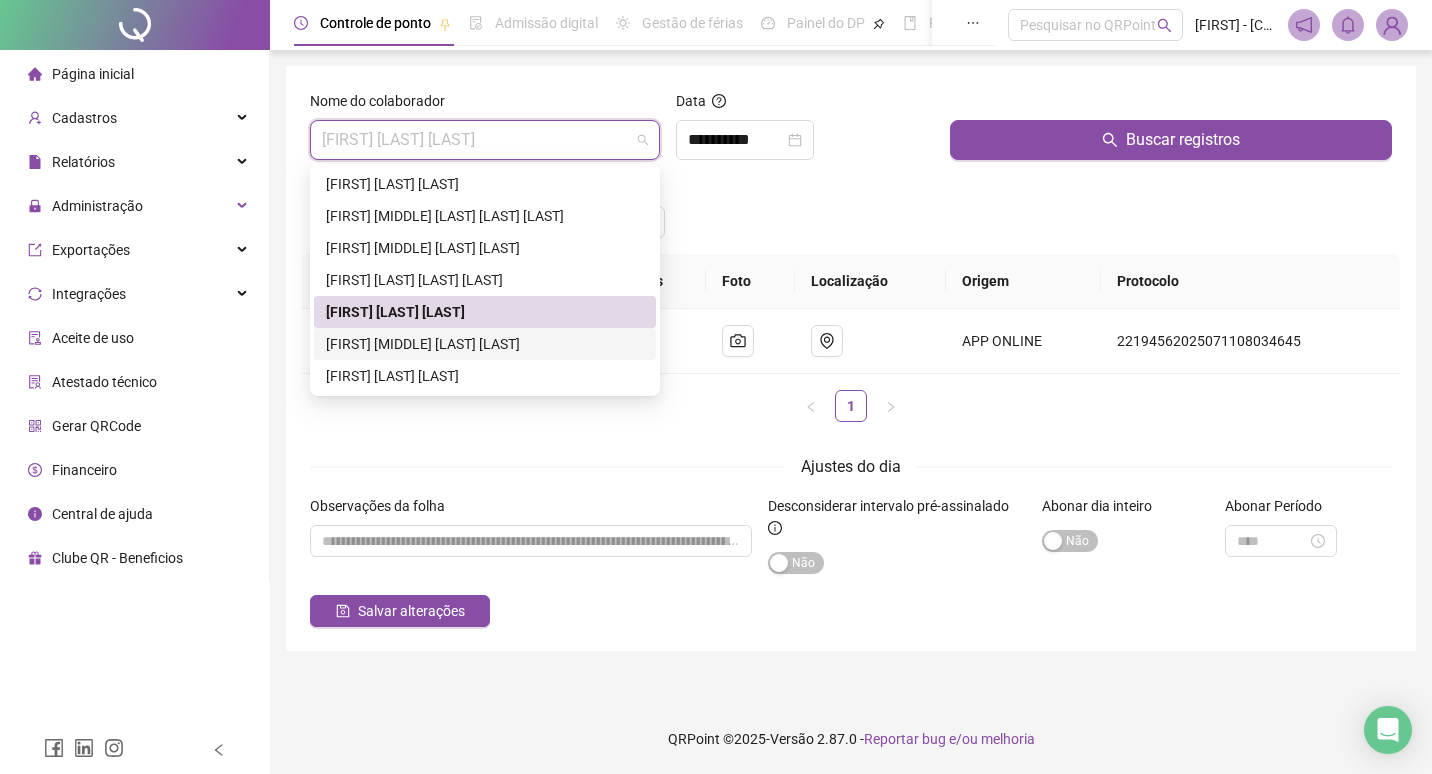 click on "PEDRO LUCAS DA SILVA CAVALCANTE" at bounding box center (485, 344) 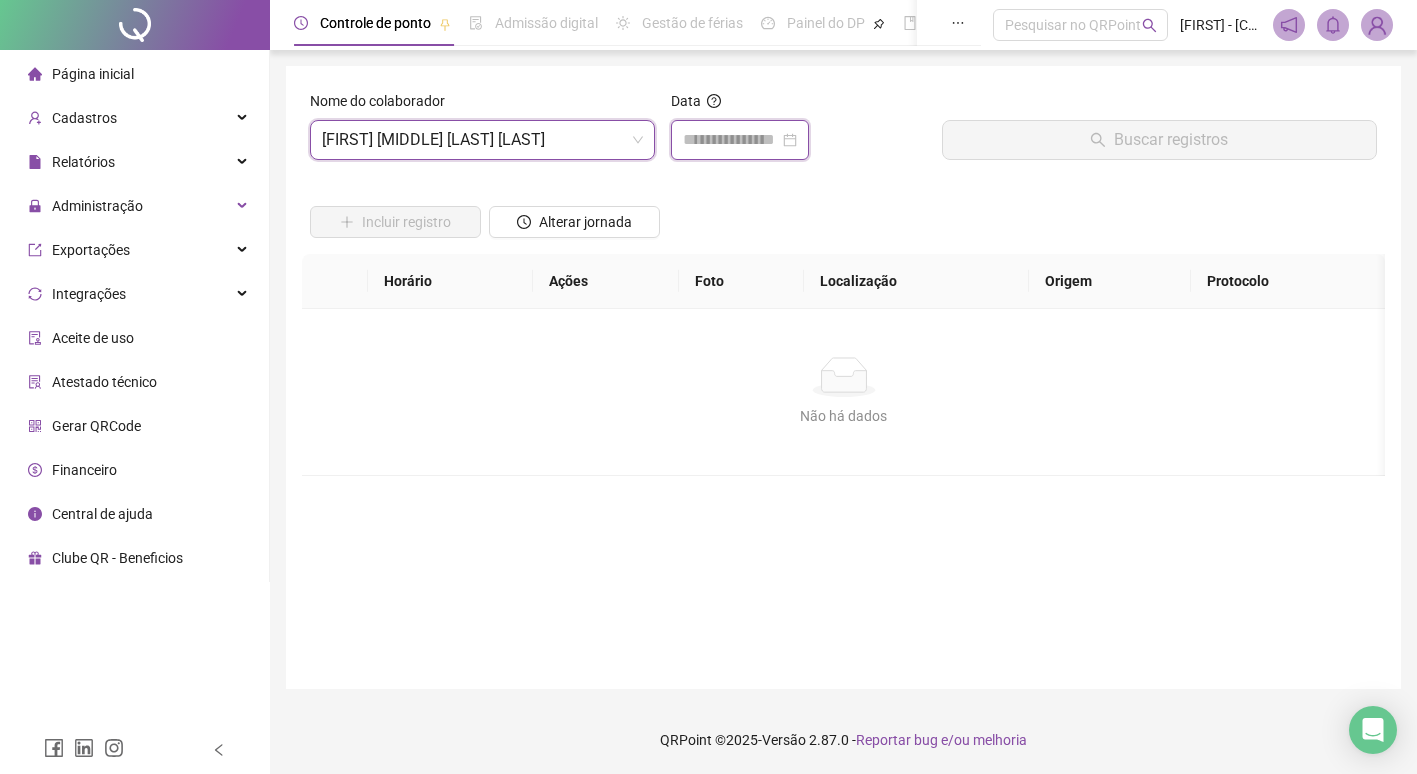 click at bounding box center [731, 140] 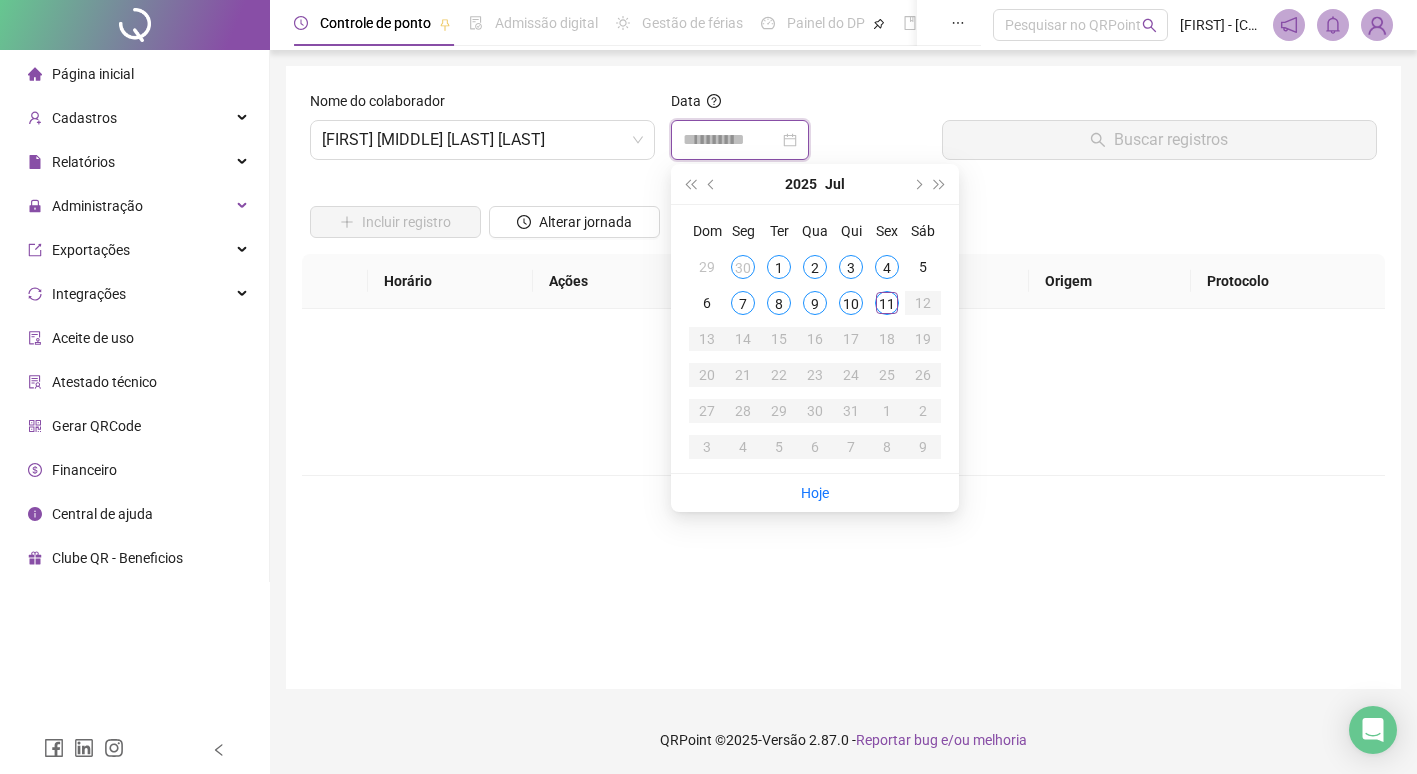 type on "**********" 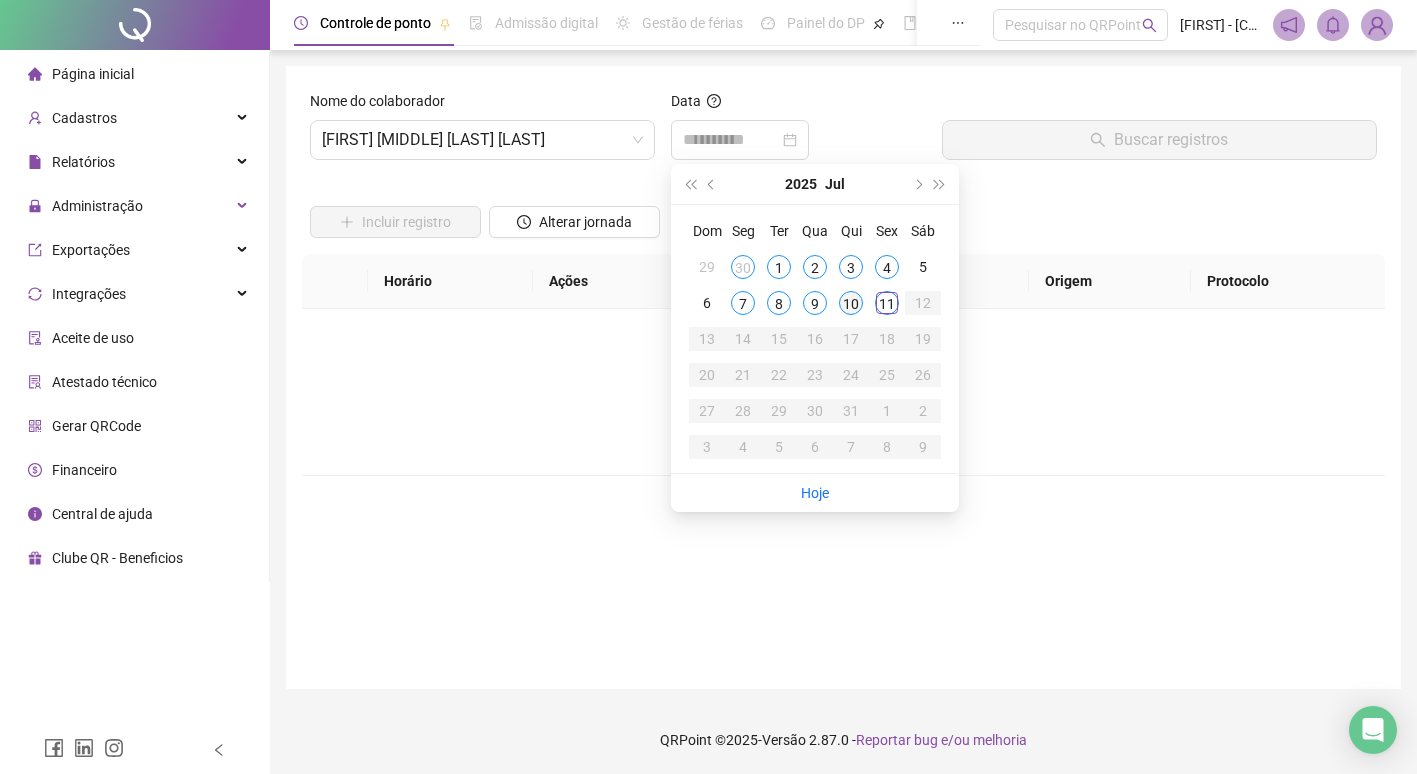 click on "10" at bounding box center (851, 303) 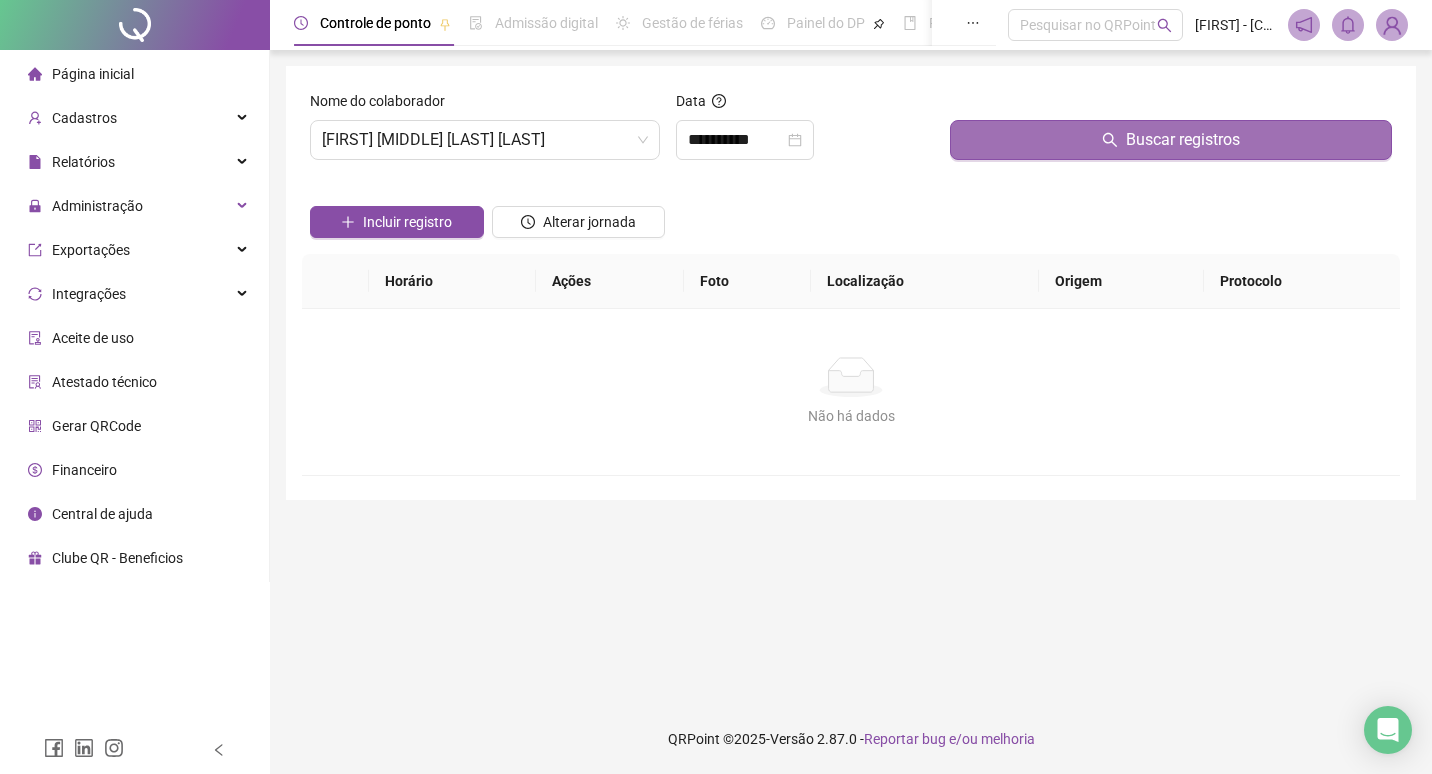 click on "Buscar registros" at bounding box center [1171, 140] 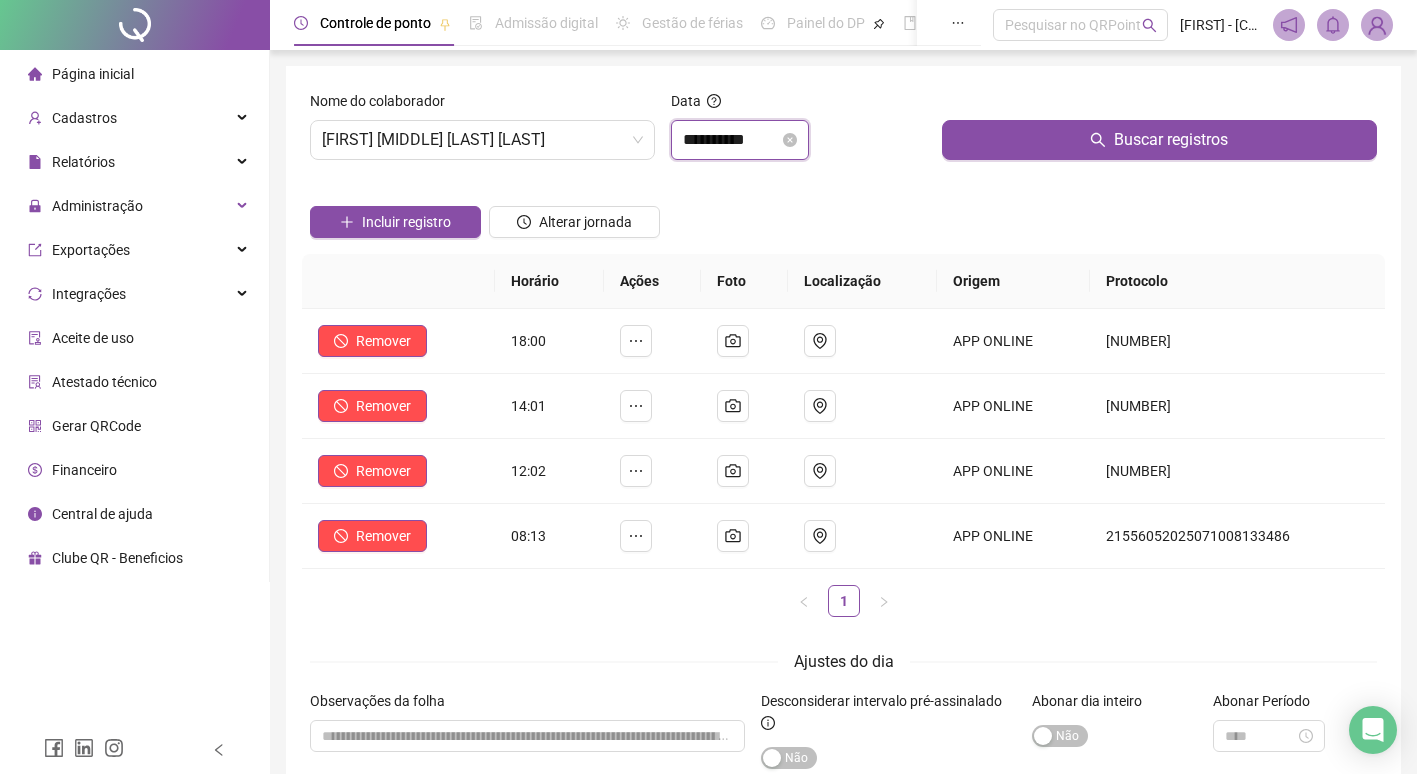 click on "**********" at bounding box center [731, 140] 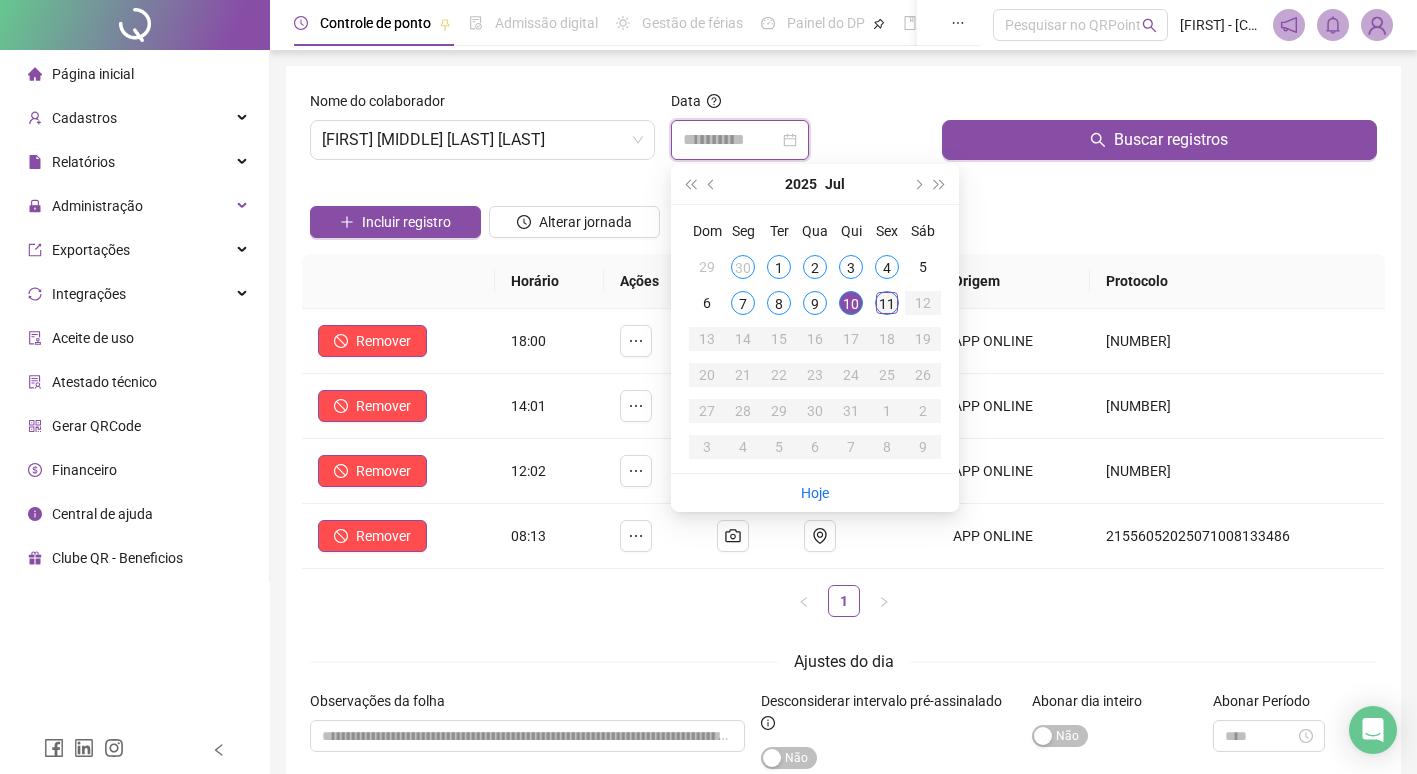 type on "**********" 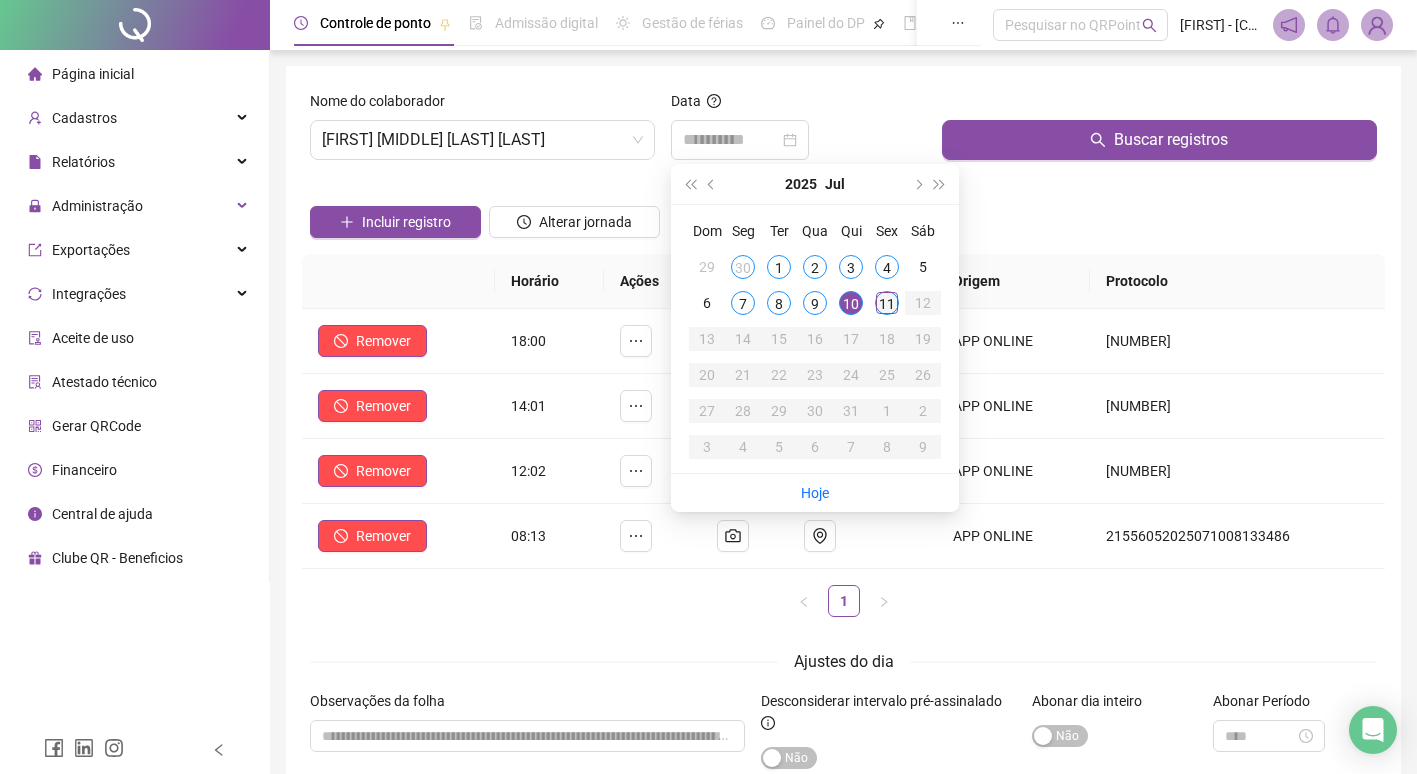 click on "11" at bounding box center (887, 303) 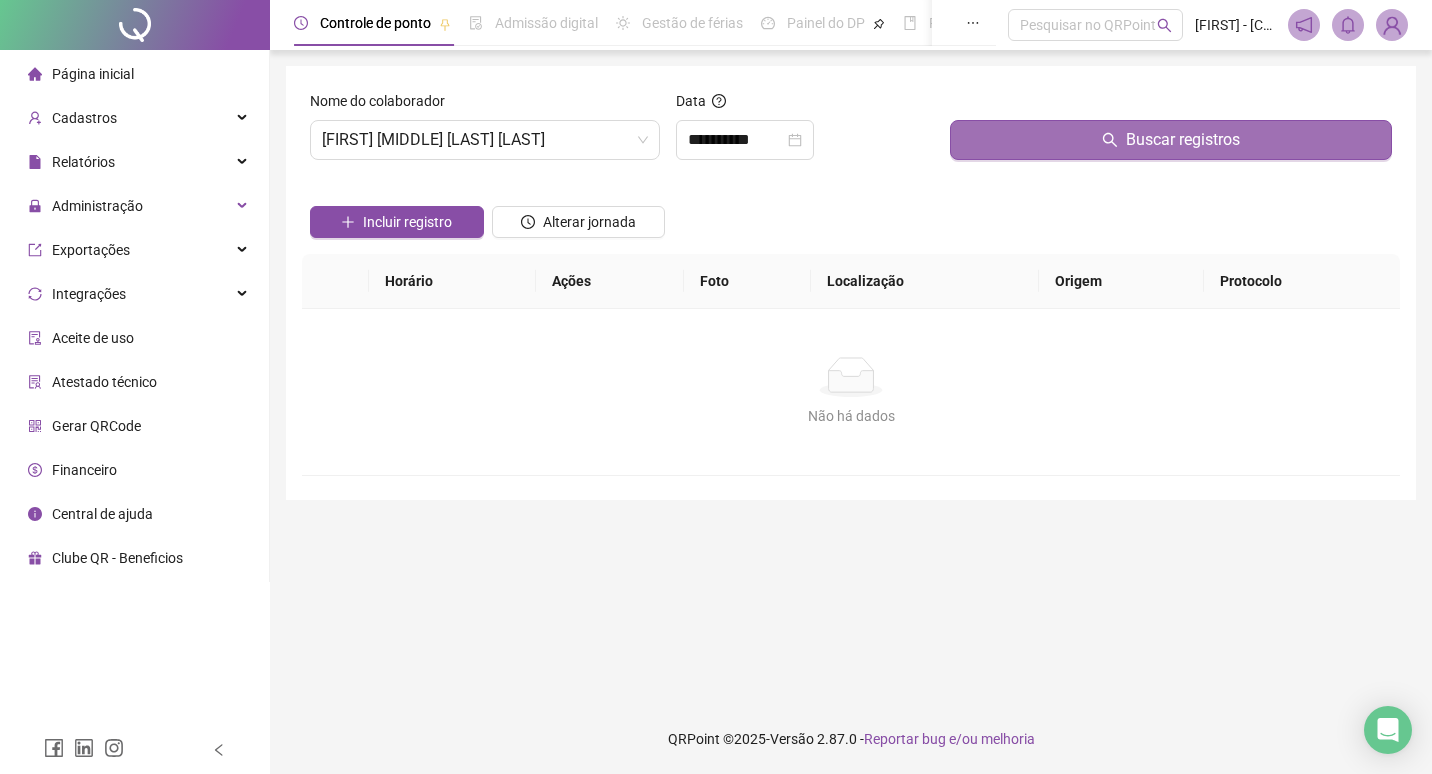 click on "Buscar registros" at bounding box center (1171, 140) 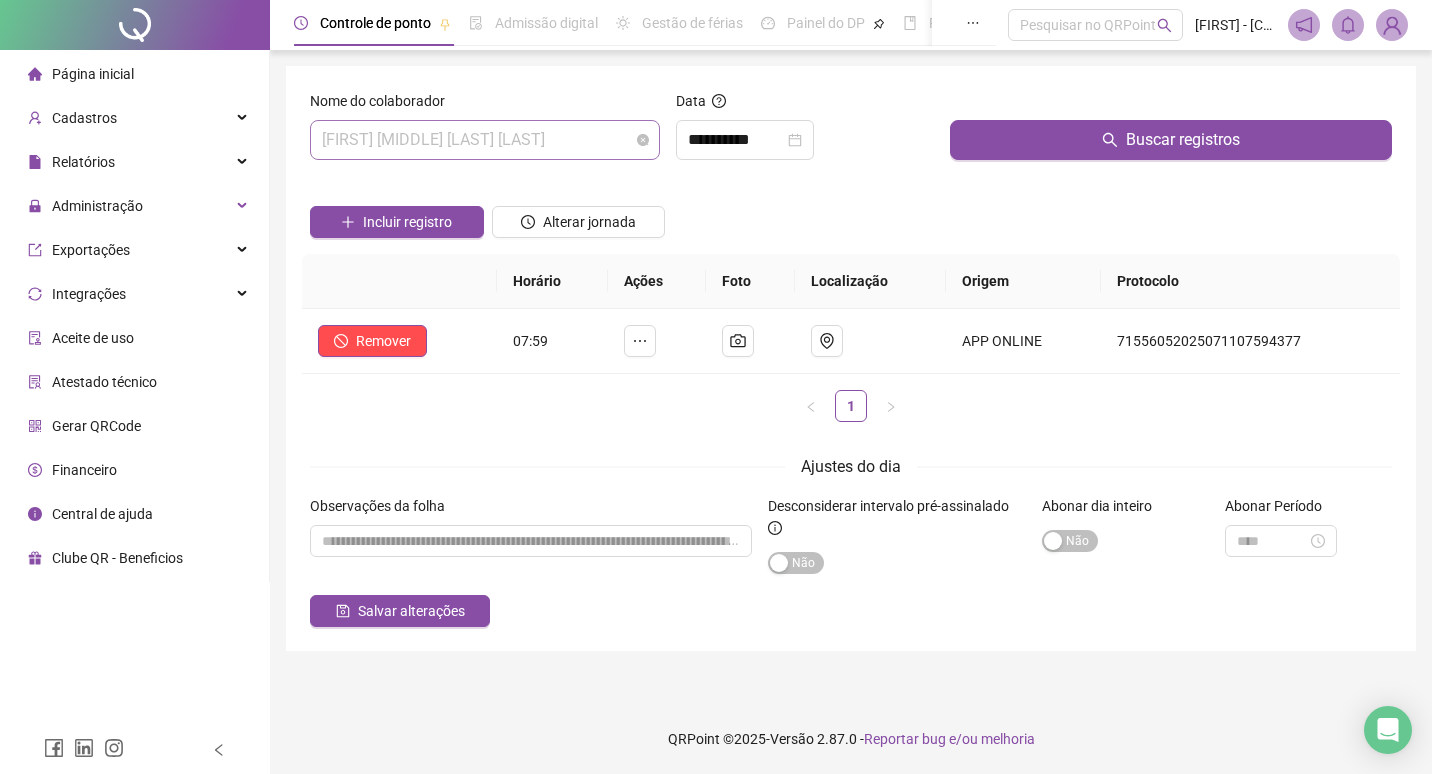 click on "PEDRO LUCAS DA SILVA CAVALCANTE" at bounding box center [485, 140] 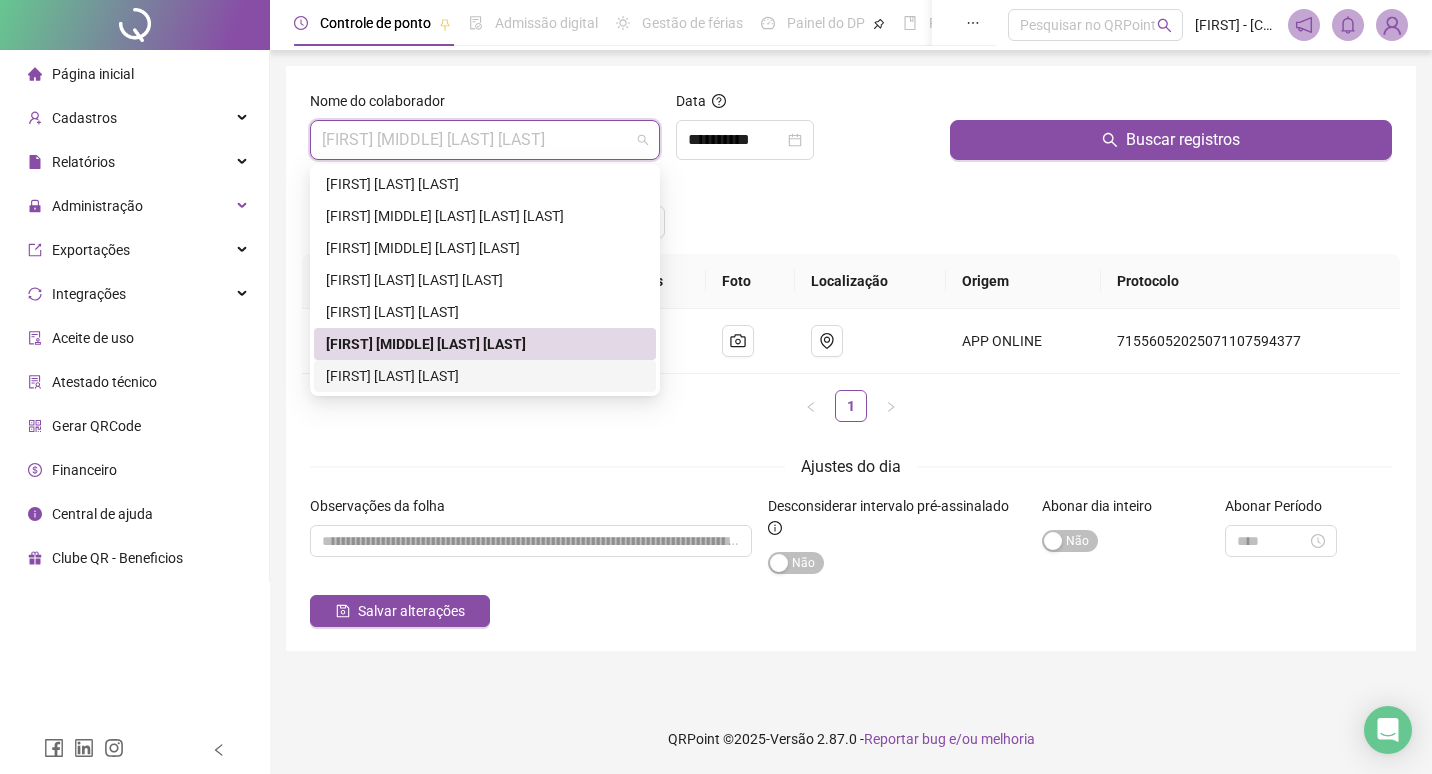 click on "ROBSON SILVA SANTOS" at bounding box center [485, 376] 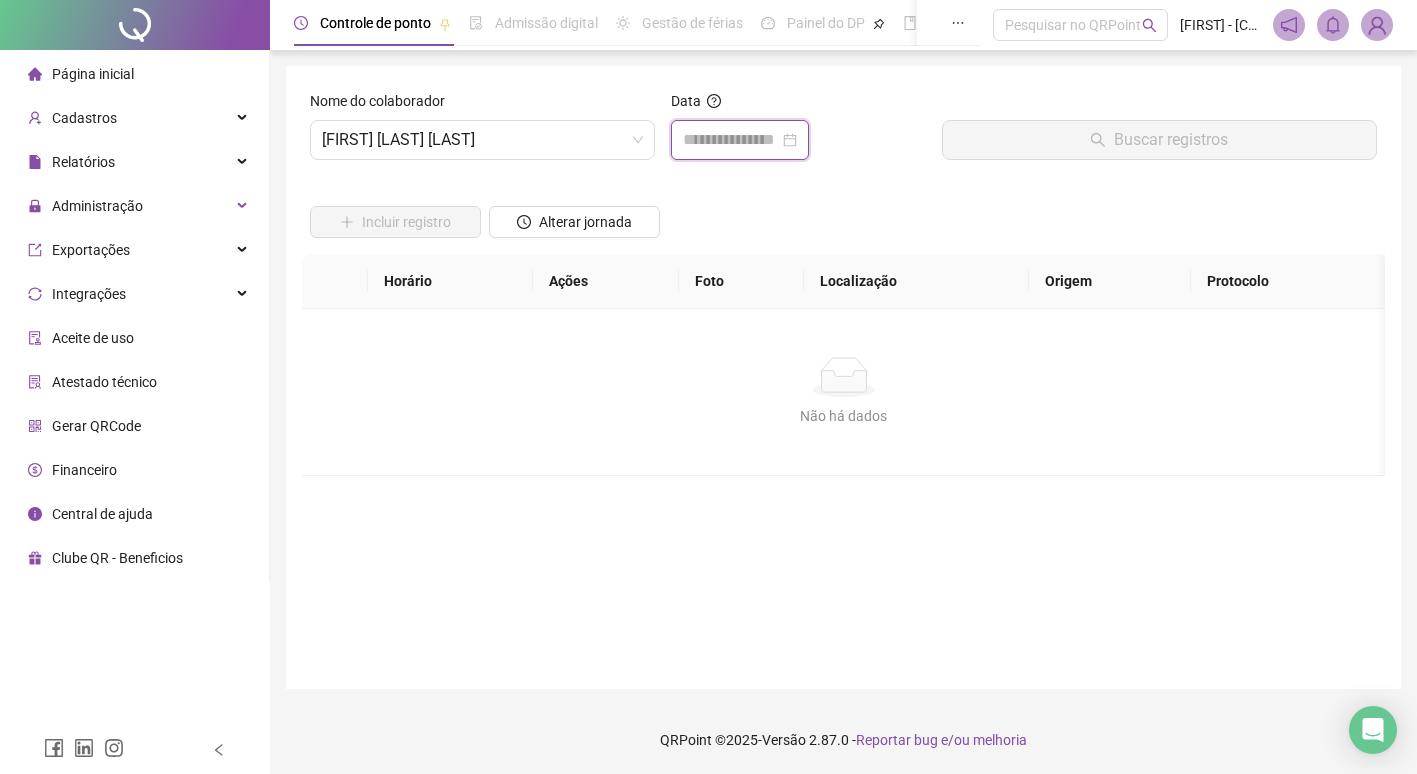 click at bounding box center (731, 140) 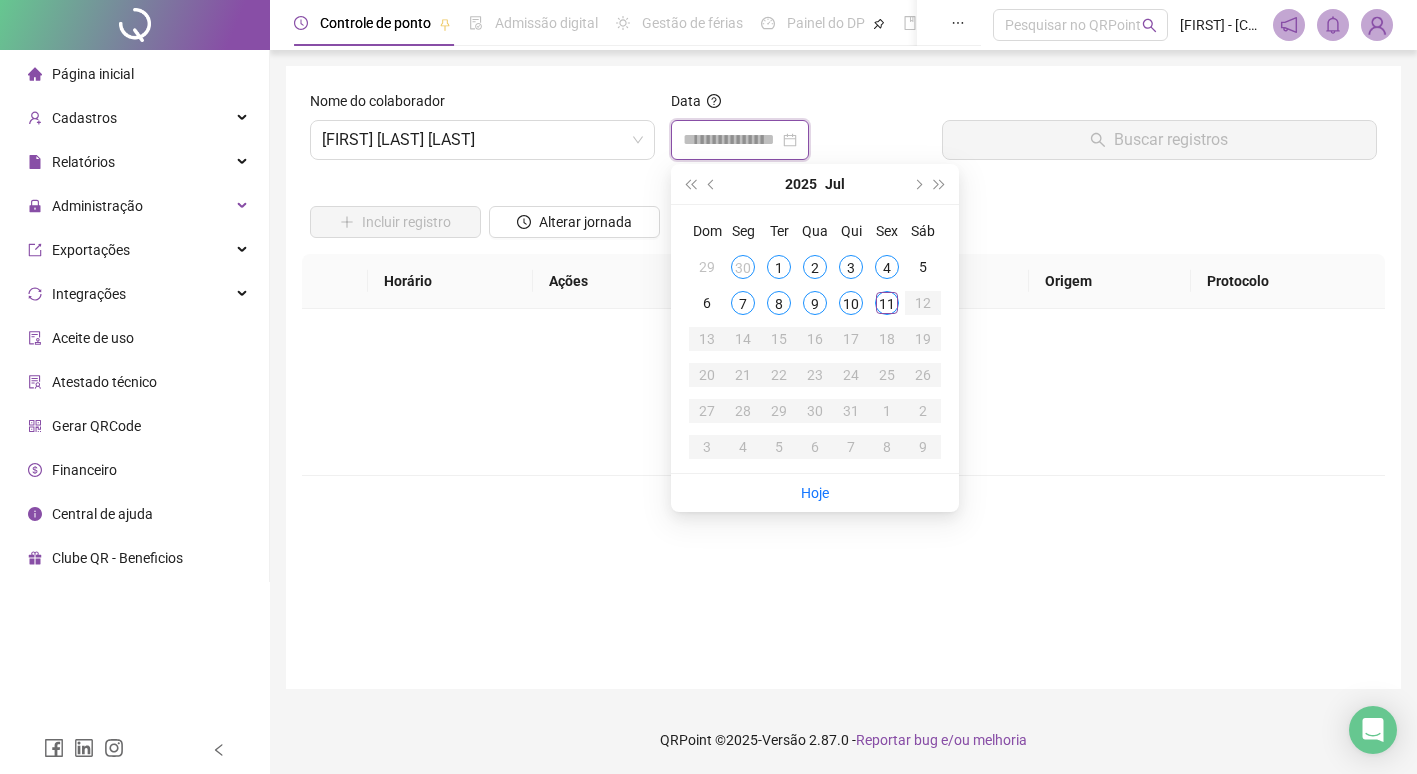 type on "**********" 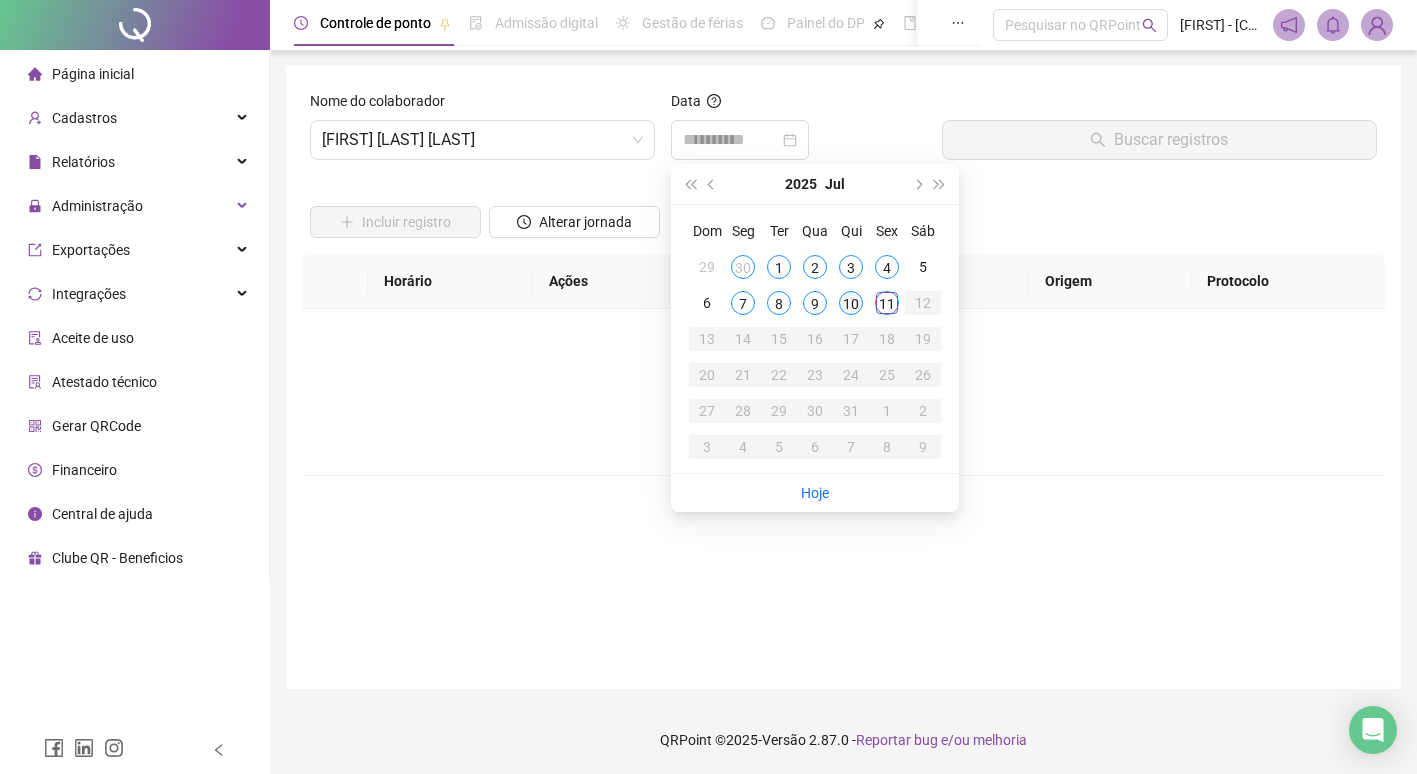 click on "10" at bounding box center (851, 303) 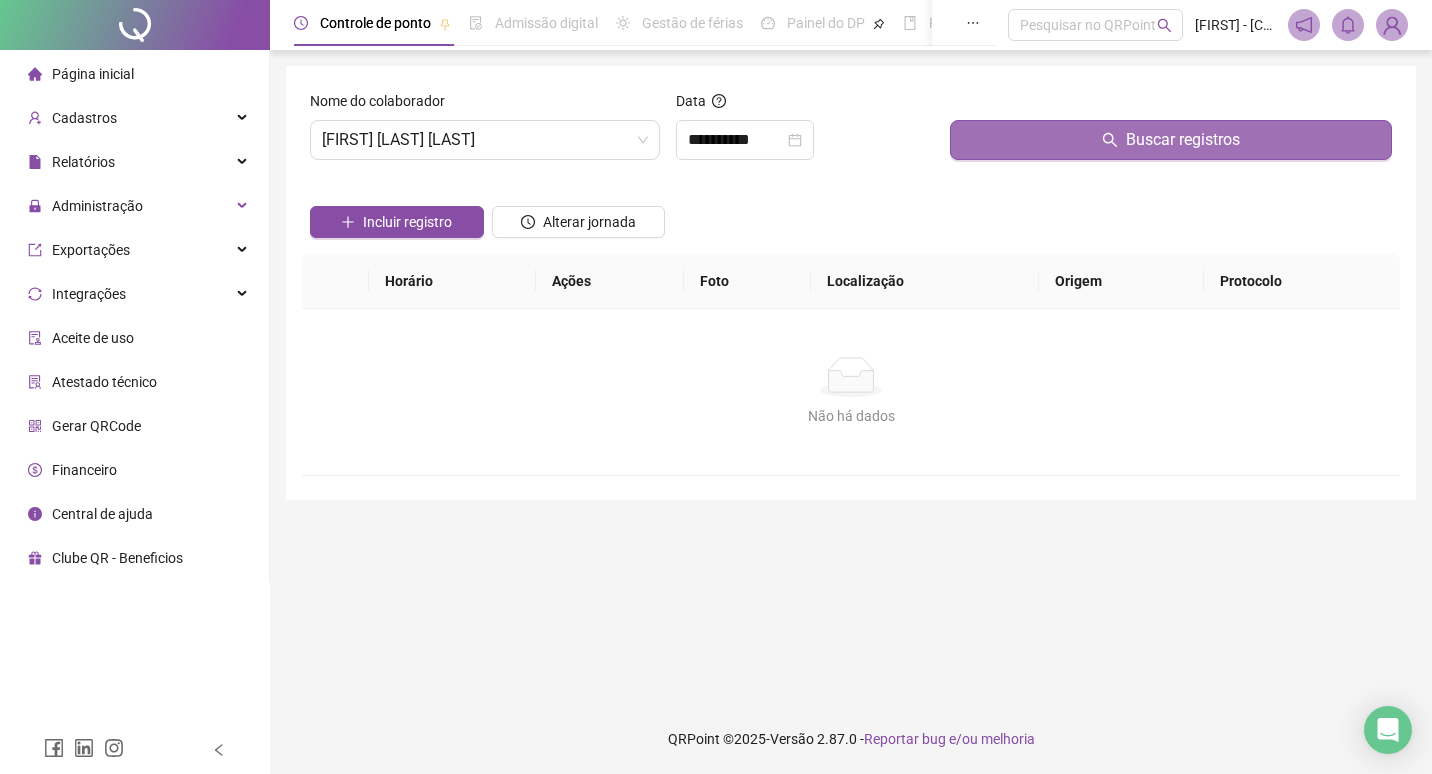 click on "Buscar registros" at bounding box center [1171, 140] 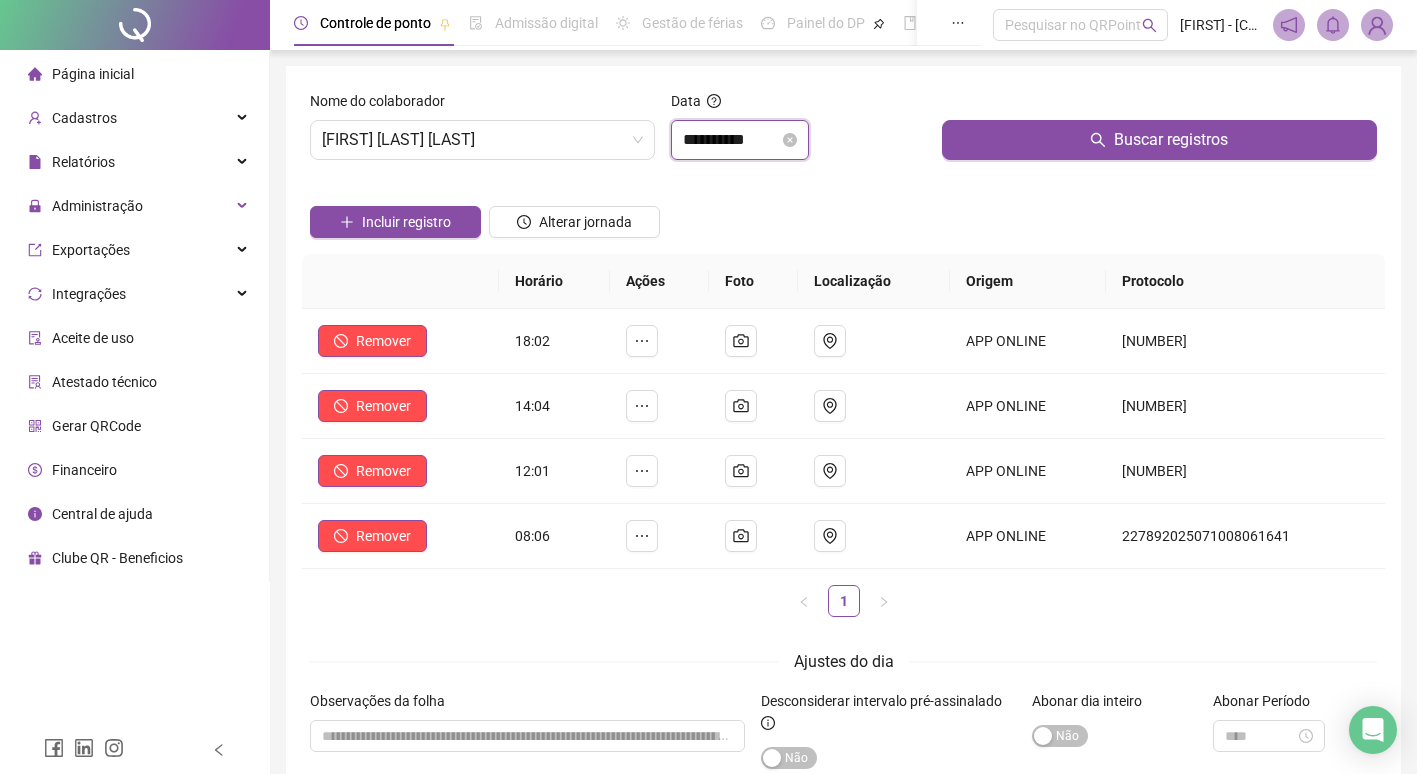 click on "**********" at bounding box center [731, 140] 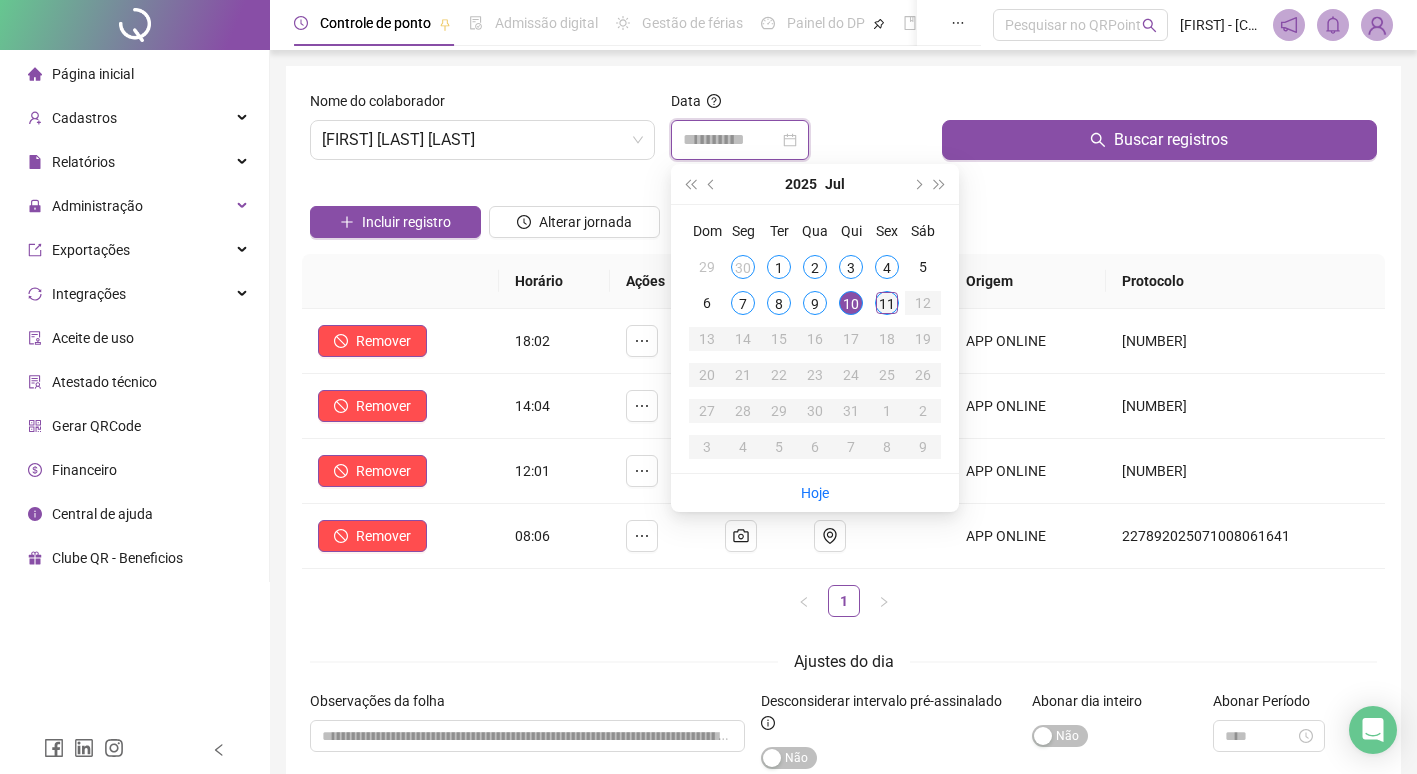 type on "**********" 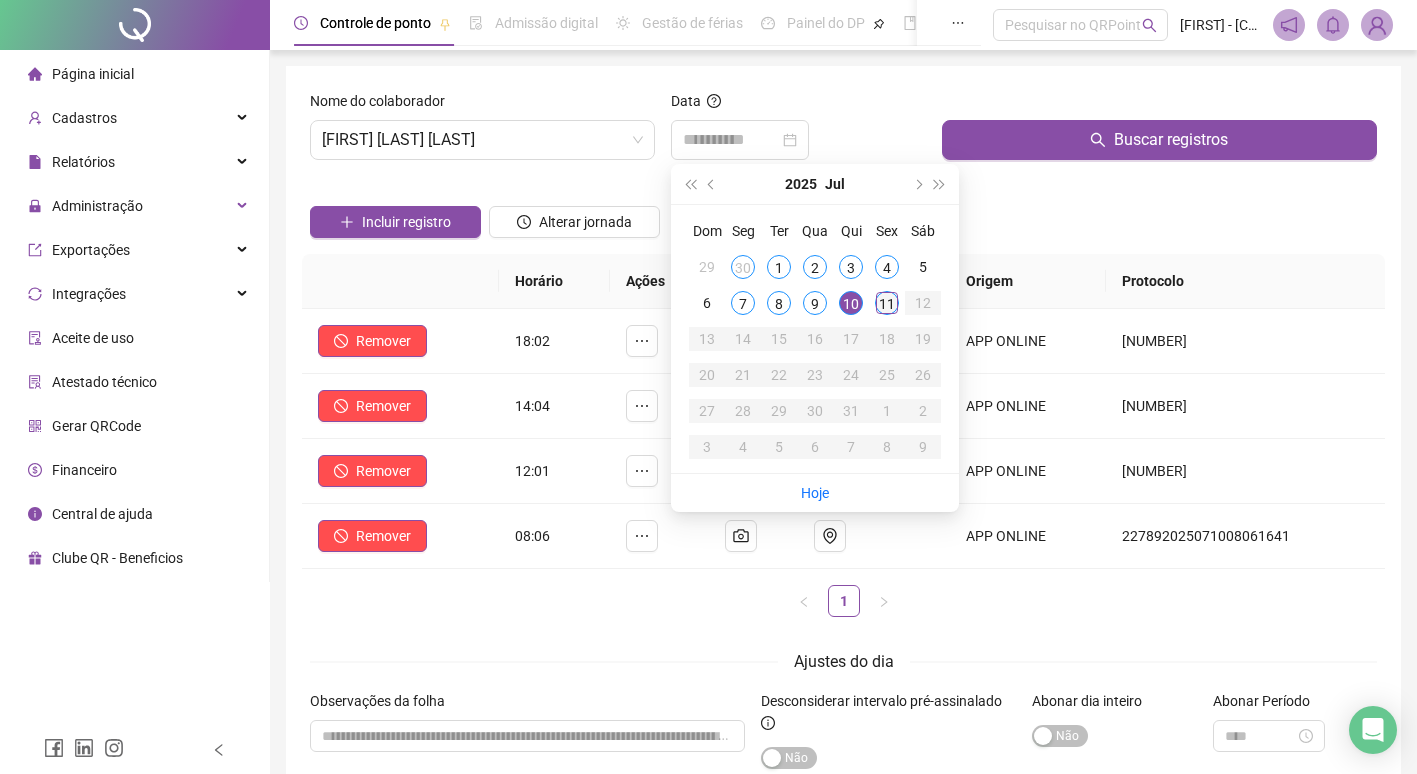 click on "11" at bounding box center (887, 303) 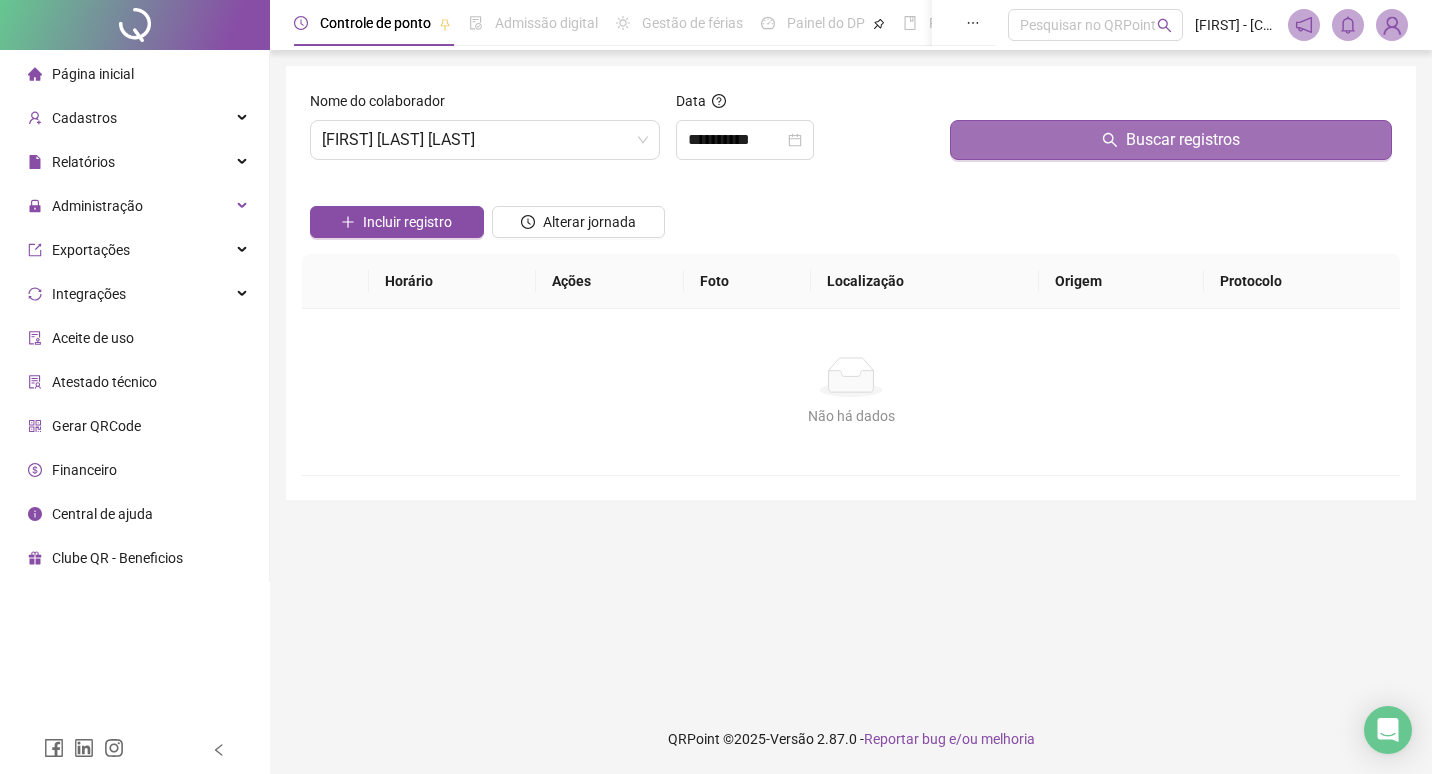 click on "Buscar registros" at bounding box center (1171, 140) 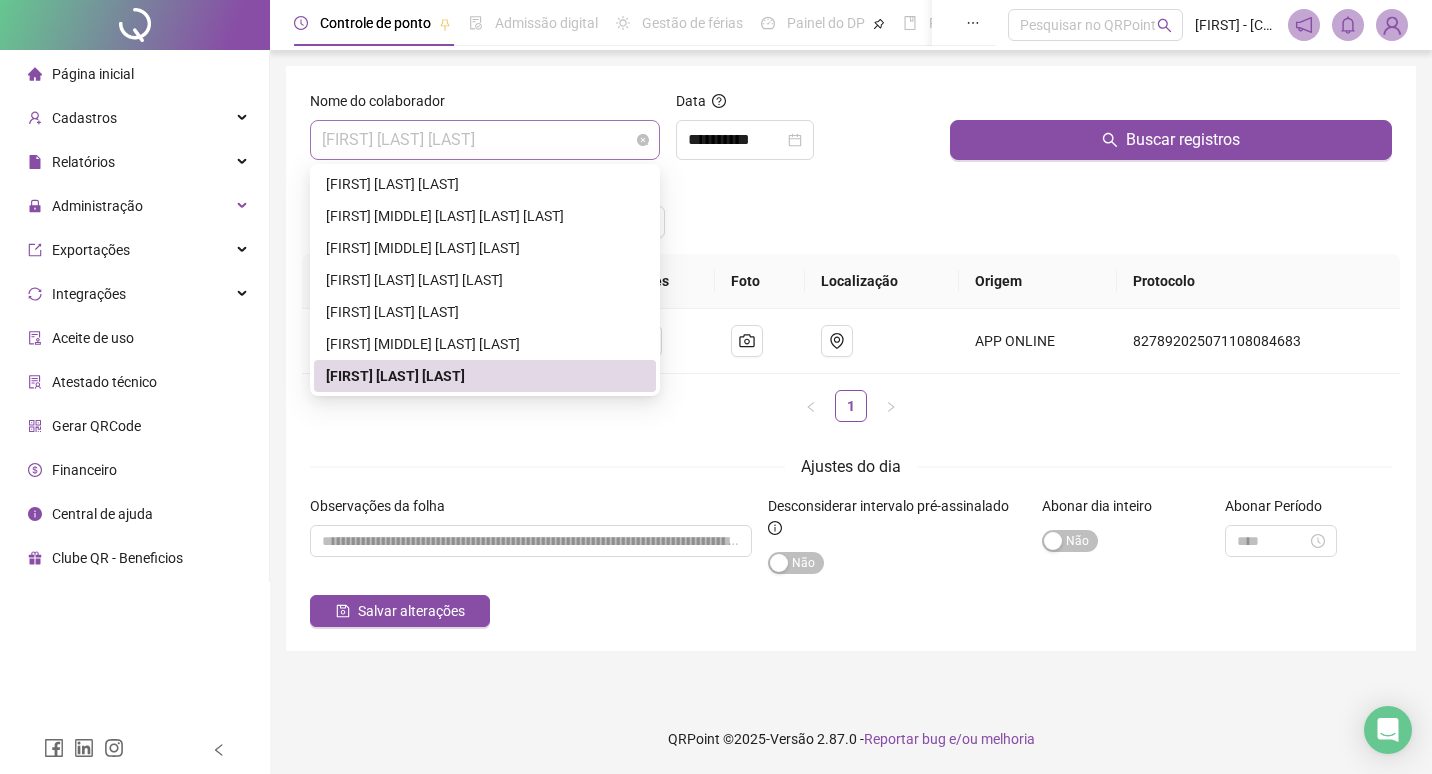 click on "ROBSON SILVA SANTOS" at bounding box center (485, 140) 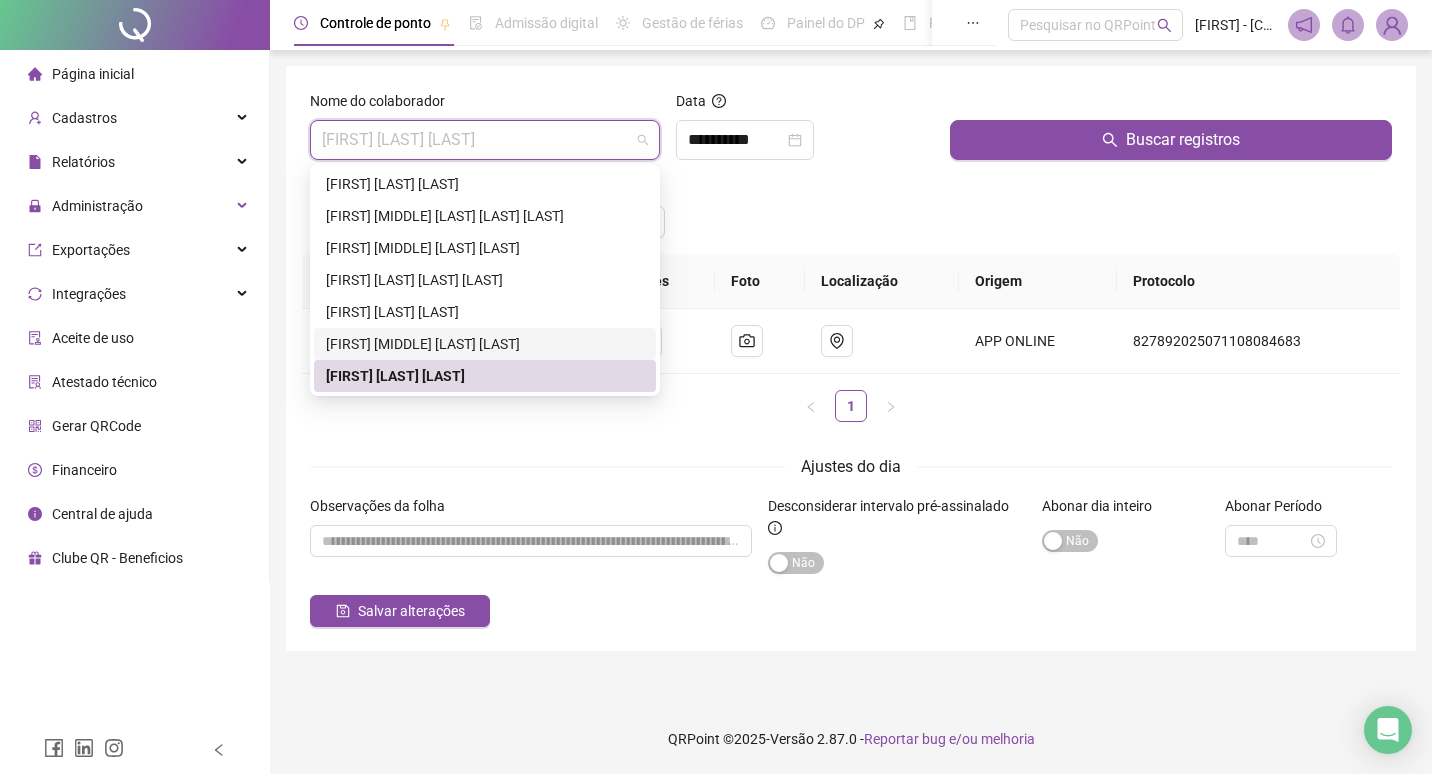 click on "PEDRO LUCAS DA SILVA CAVALCANTE" at bounding box center (485, 344) 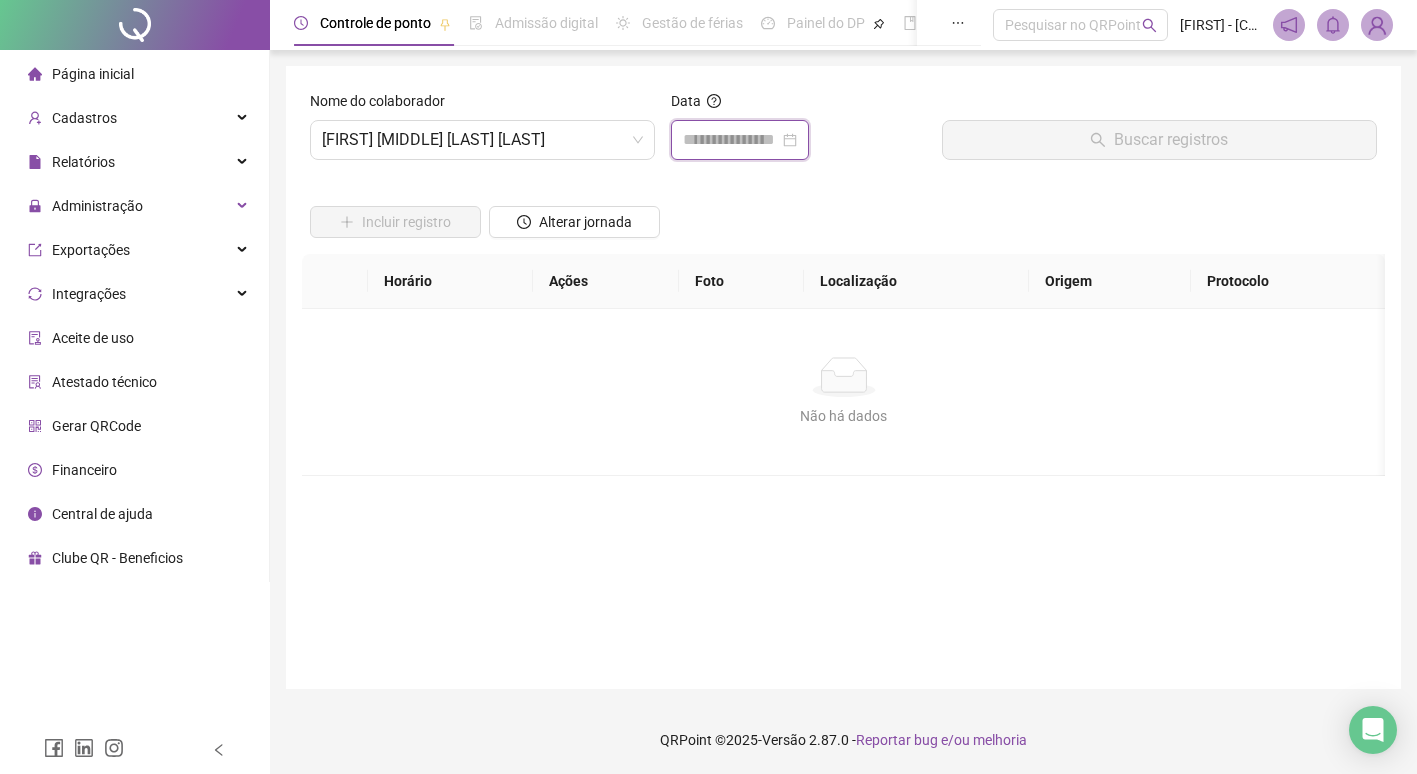 drag, startPoint x: 522, startPoint y: 343, endPoint x: 749, endPoint y: 140, distance: 304.52914 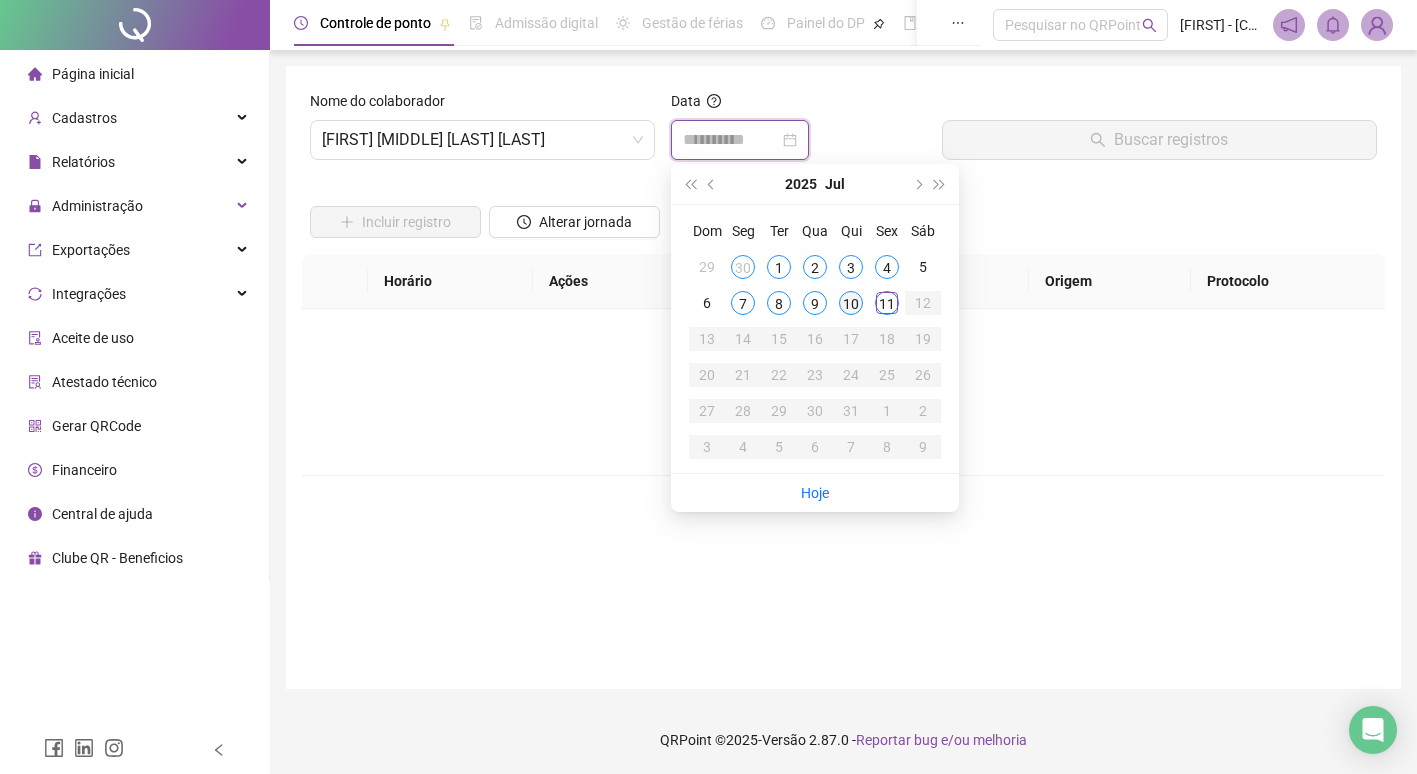 type on "**********" 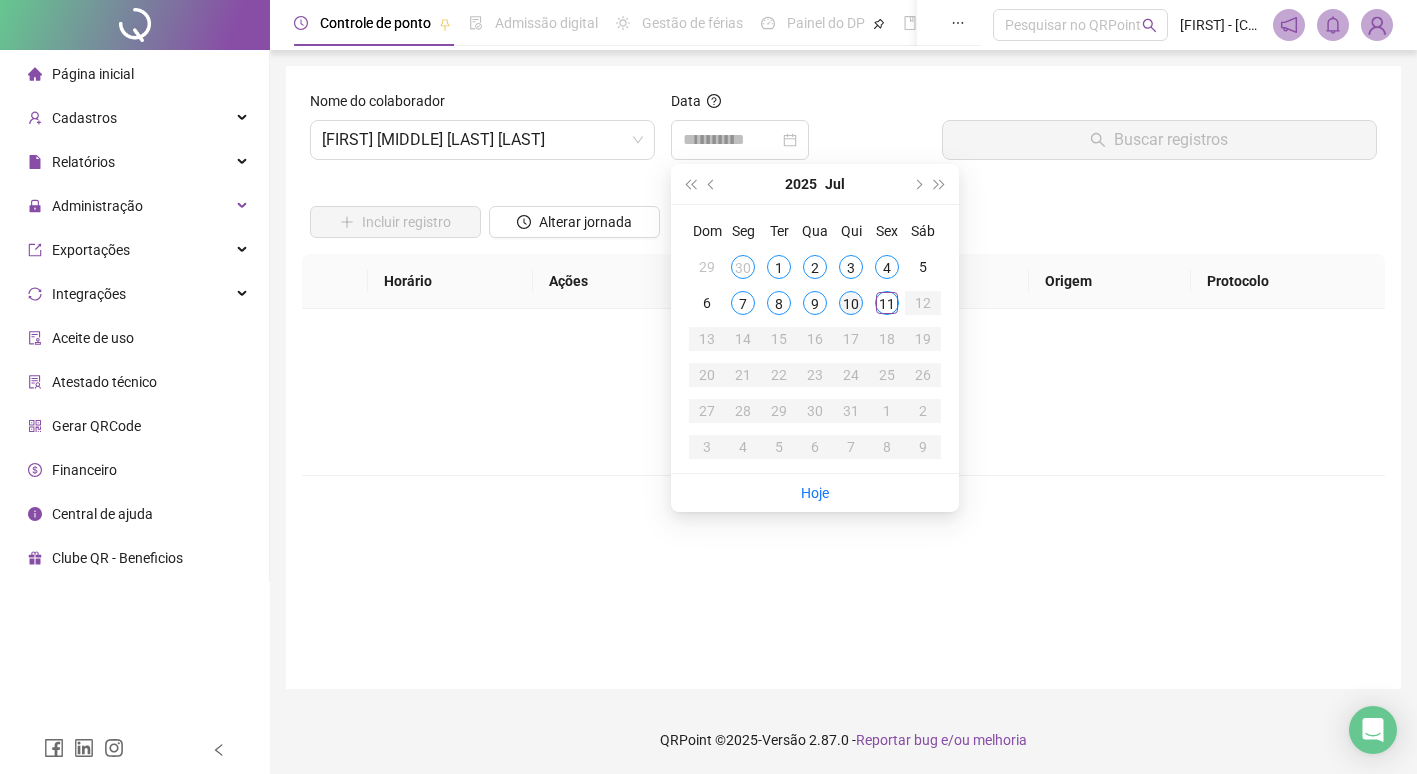 click on "10" at bounding box center (851, 303) 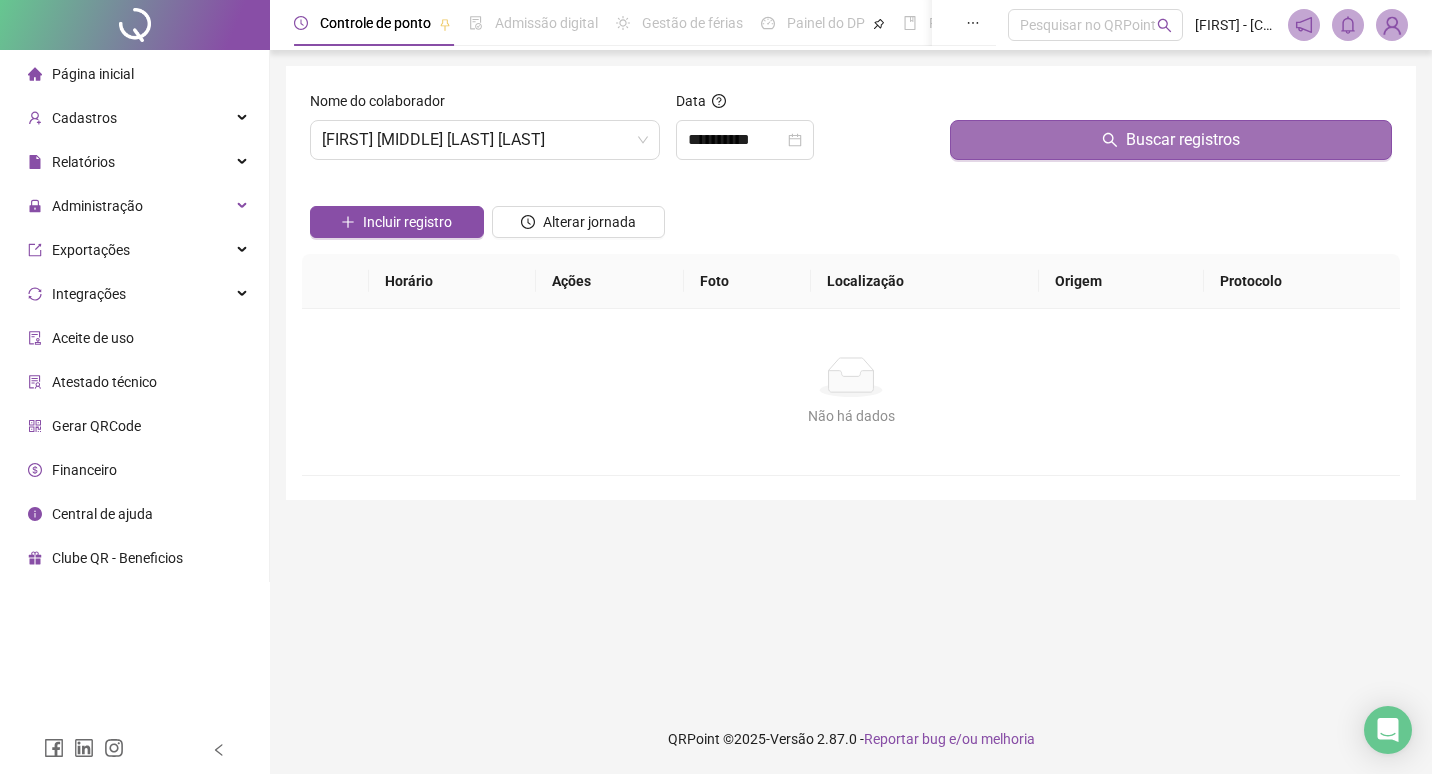 click on "Buscar registros" at bounding box center (1171, 140) 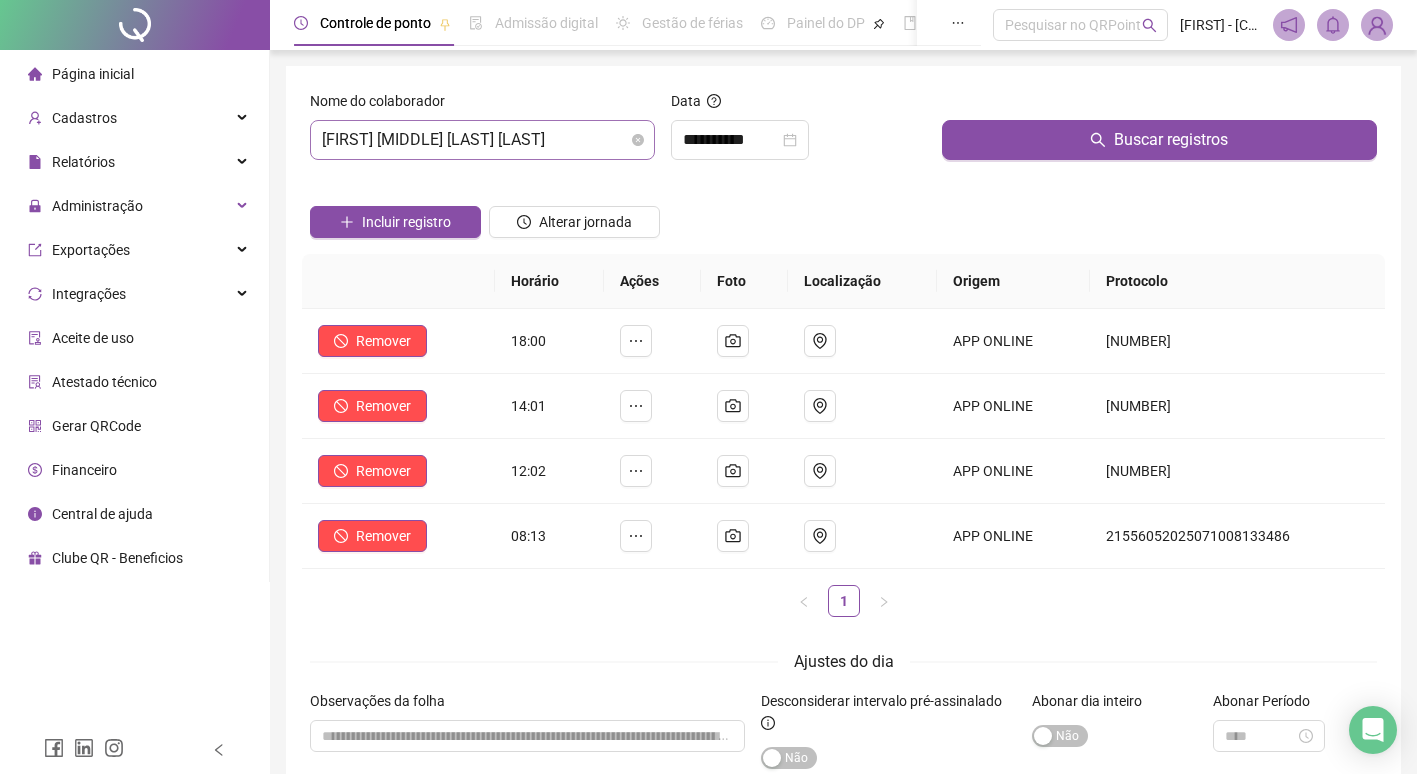 click on "PEDRO LUCAS DA SILVA CAVALCANTE" at bounding box center (482, 140) 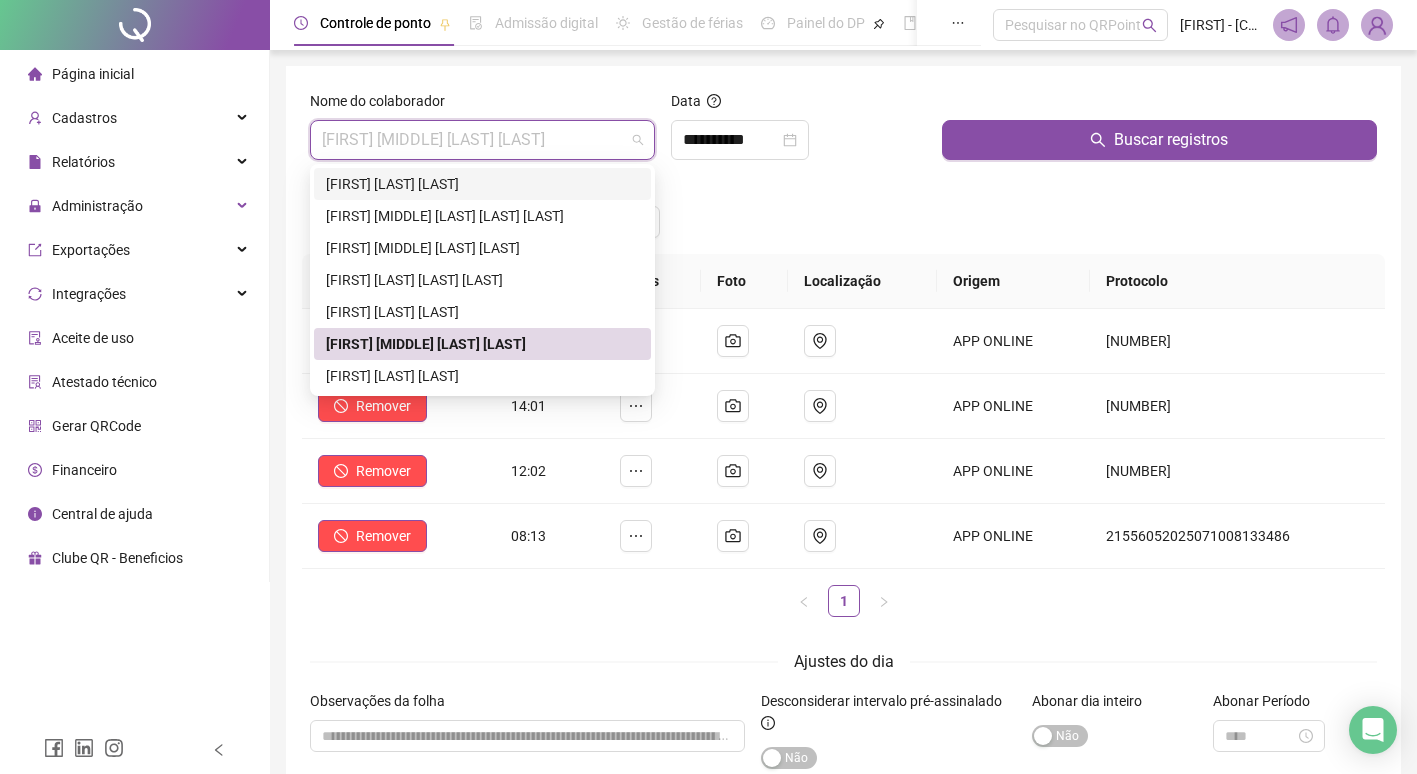 click on "ARIANE DAMASCENO SANTOS" at bounding box center (482, 184) 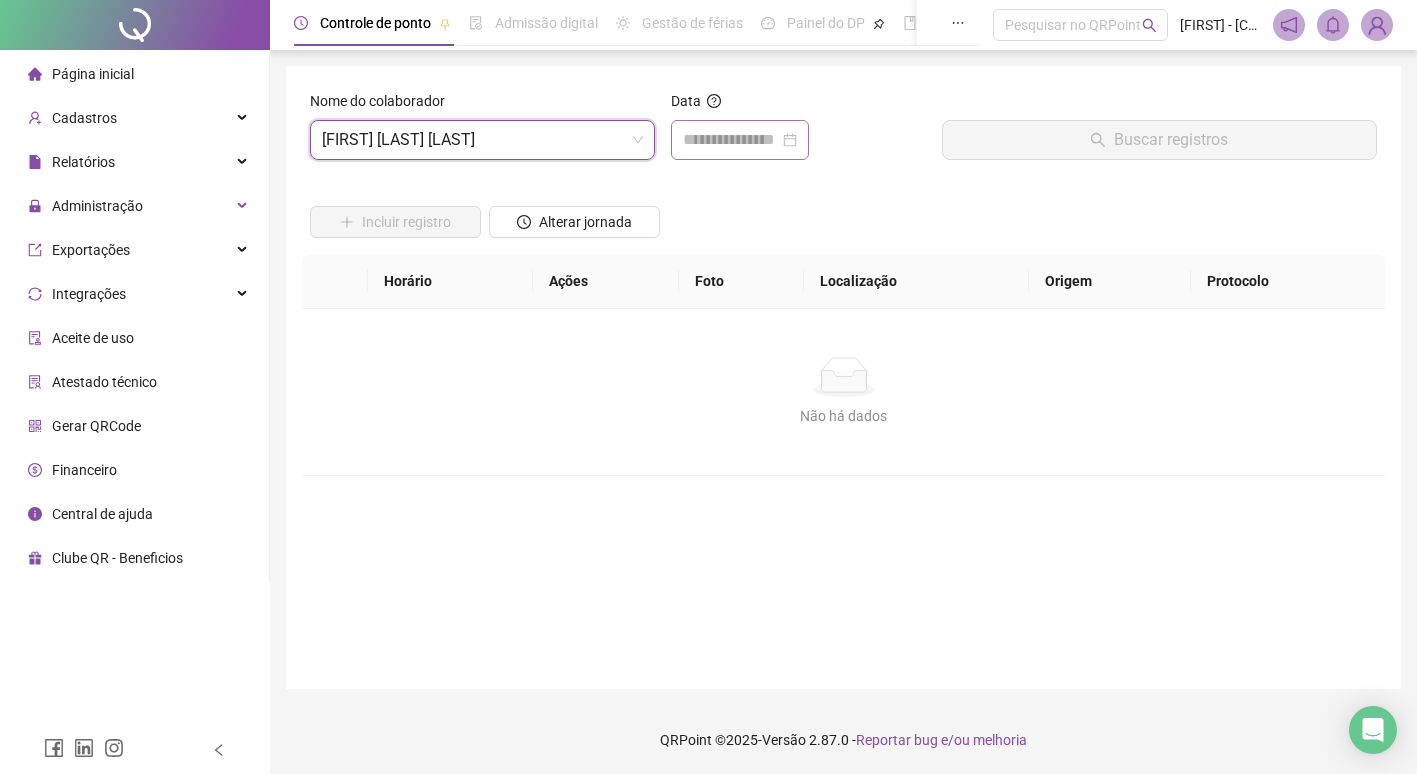 click at bounding box center [740, 140] 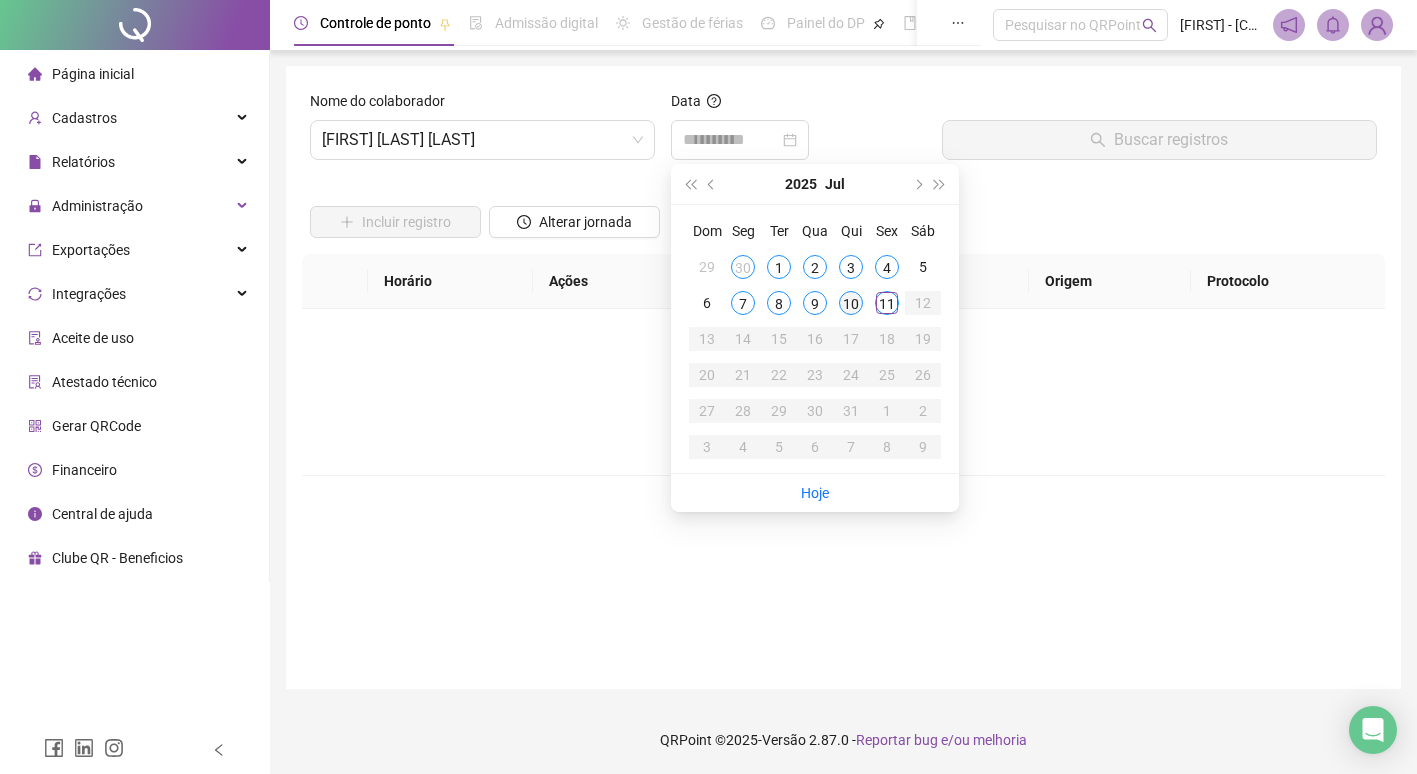 click on "10" at bounding box center [851, 303] 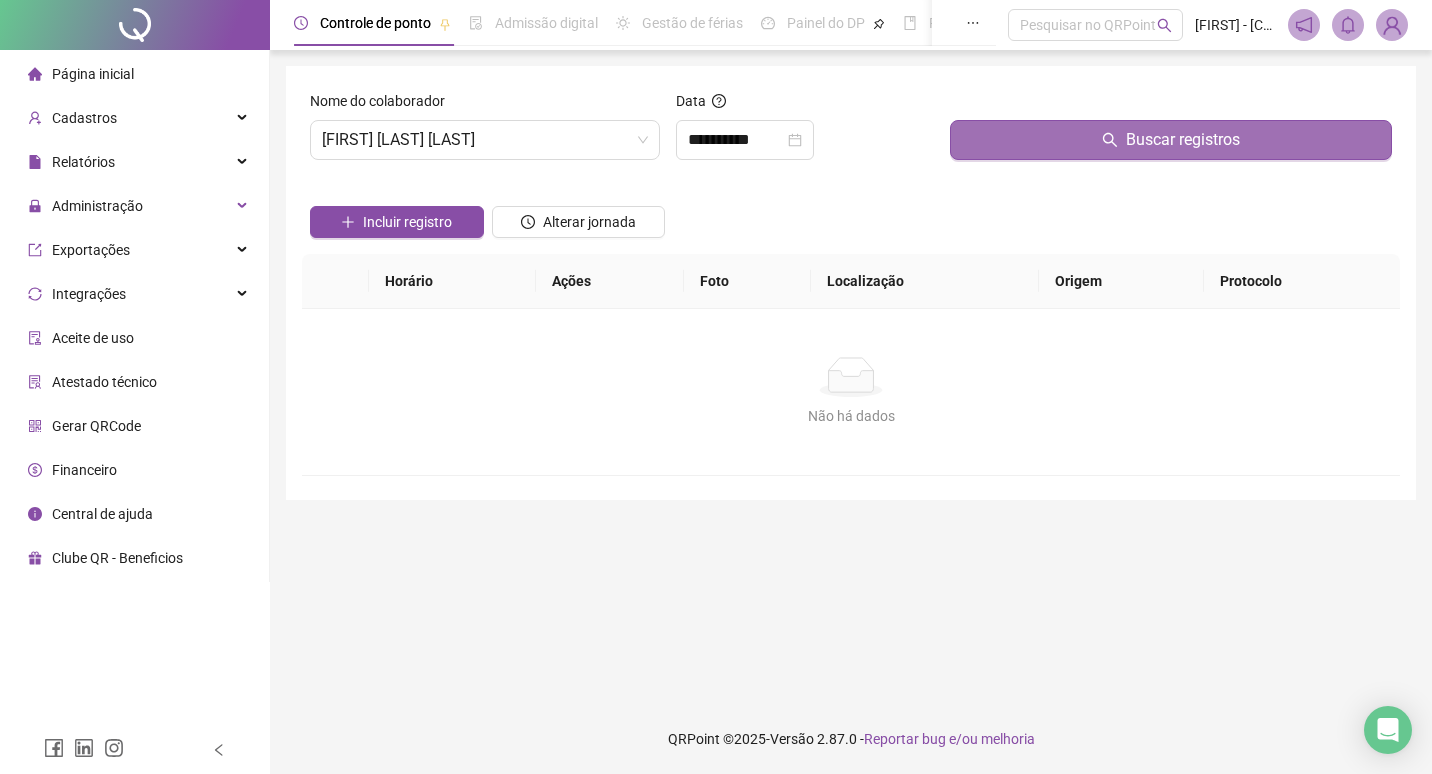 click on "Buscar registros" at bounding box center (1171, 140) 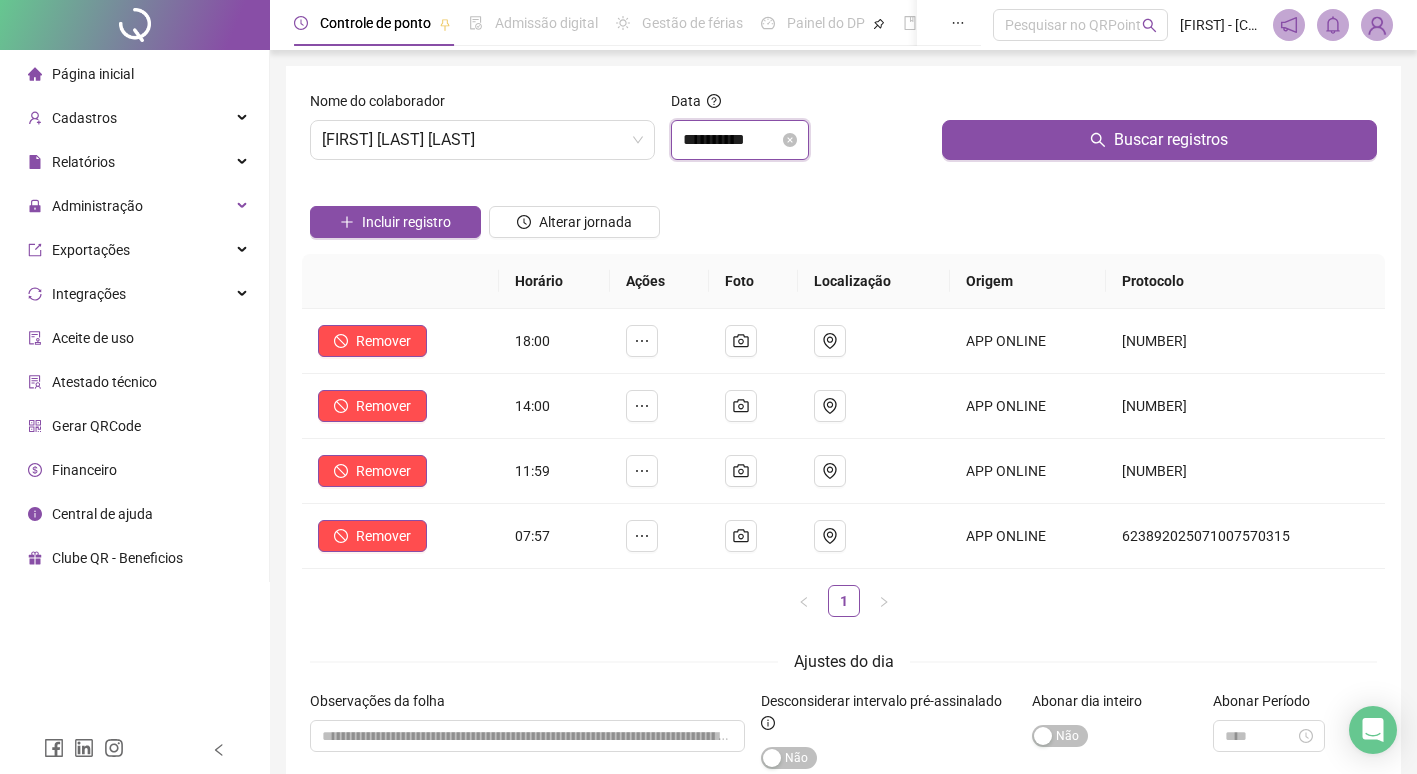 click on "**********" at bounding box center (731, 140) 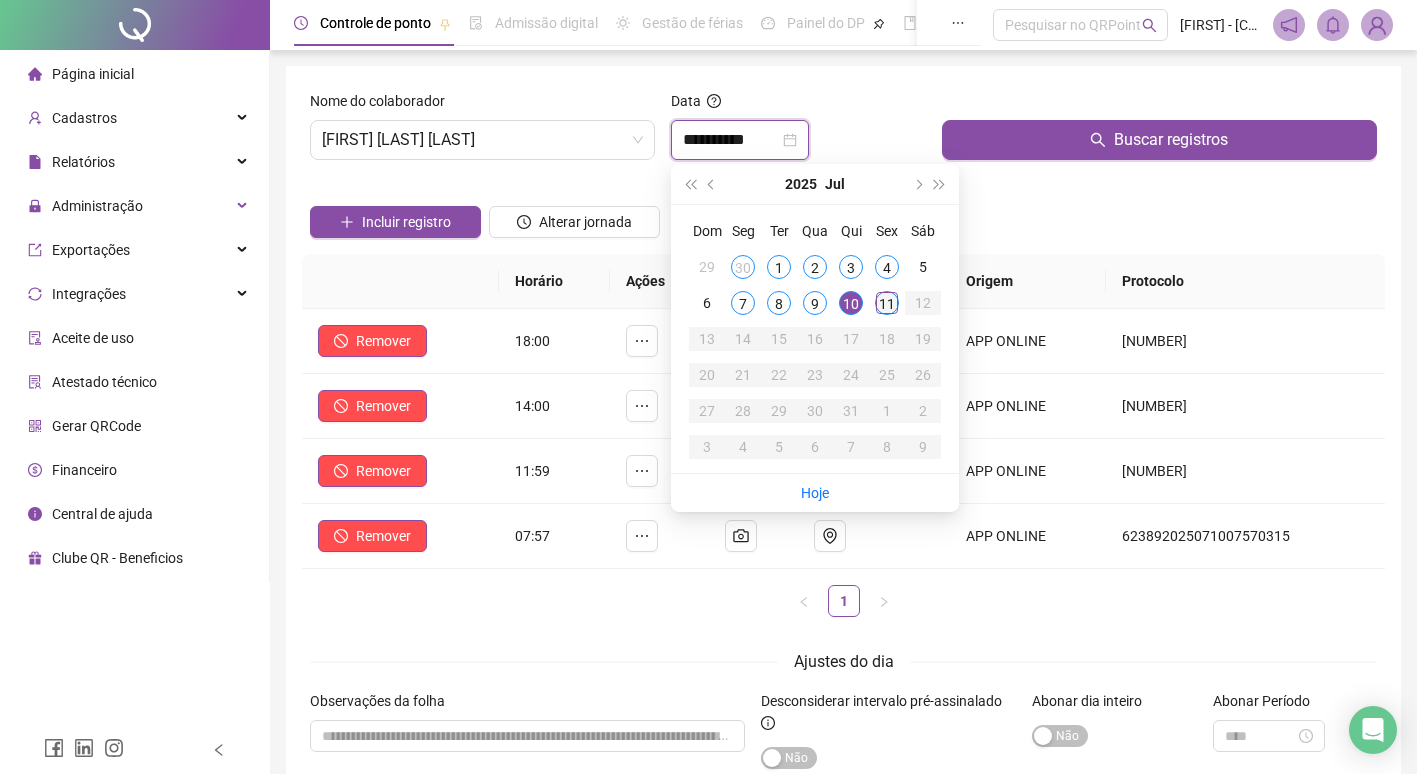 type on "**********" 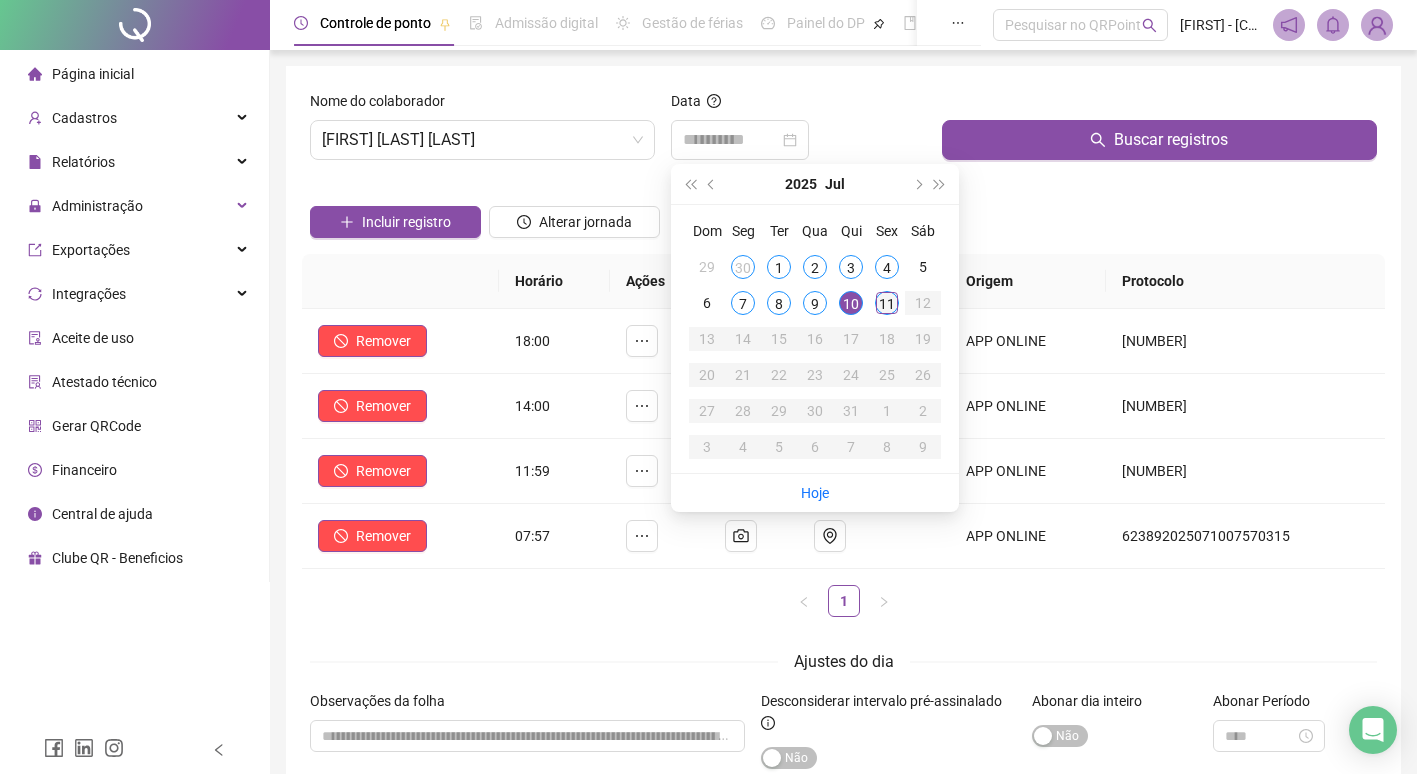 click on "11" at bounding box center (887, 303) 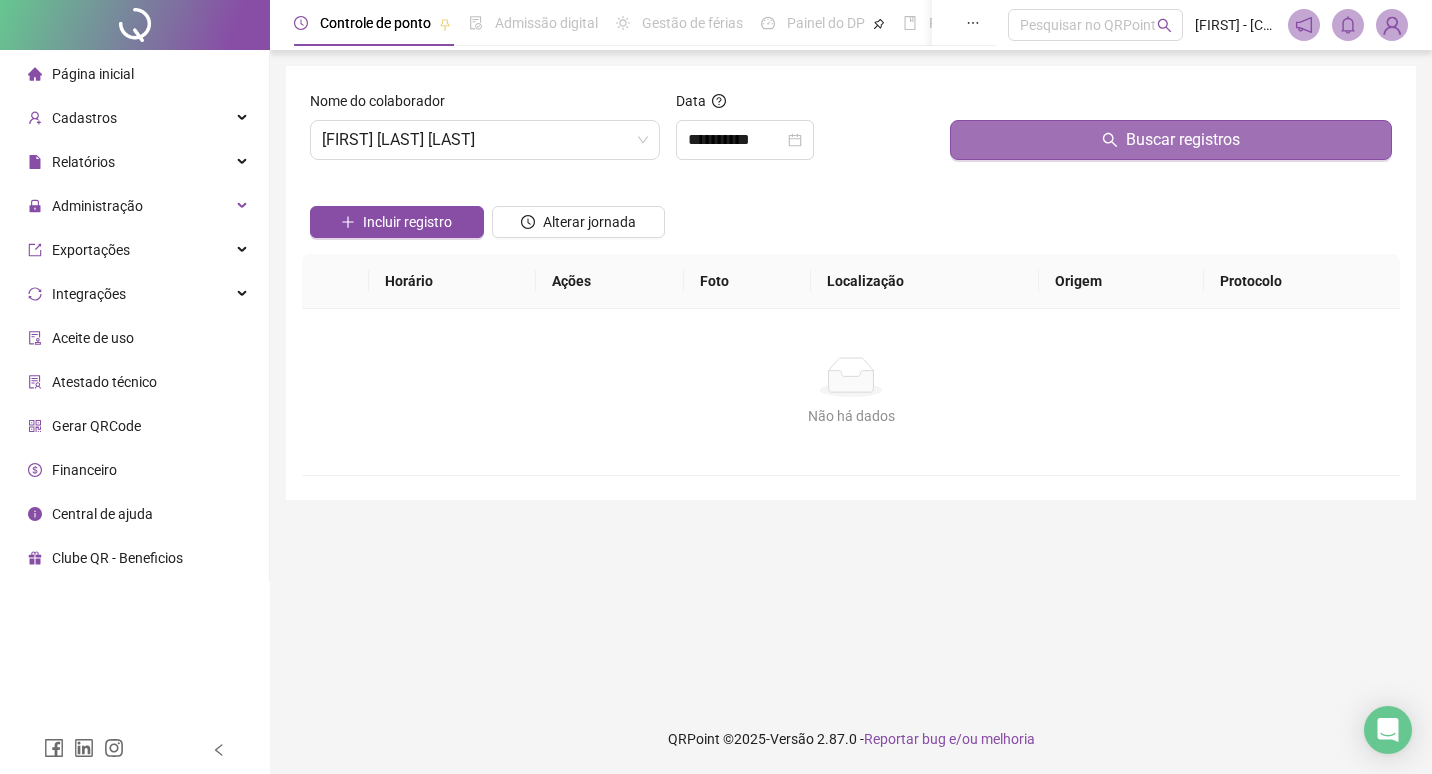 click on "Buscar registros" at bounding box center (1171, 140) 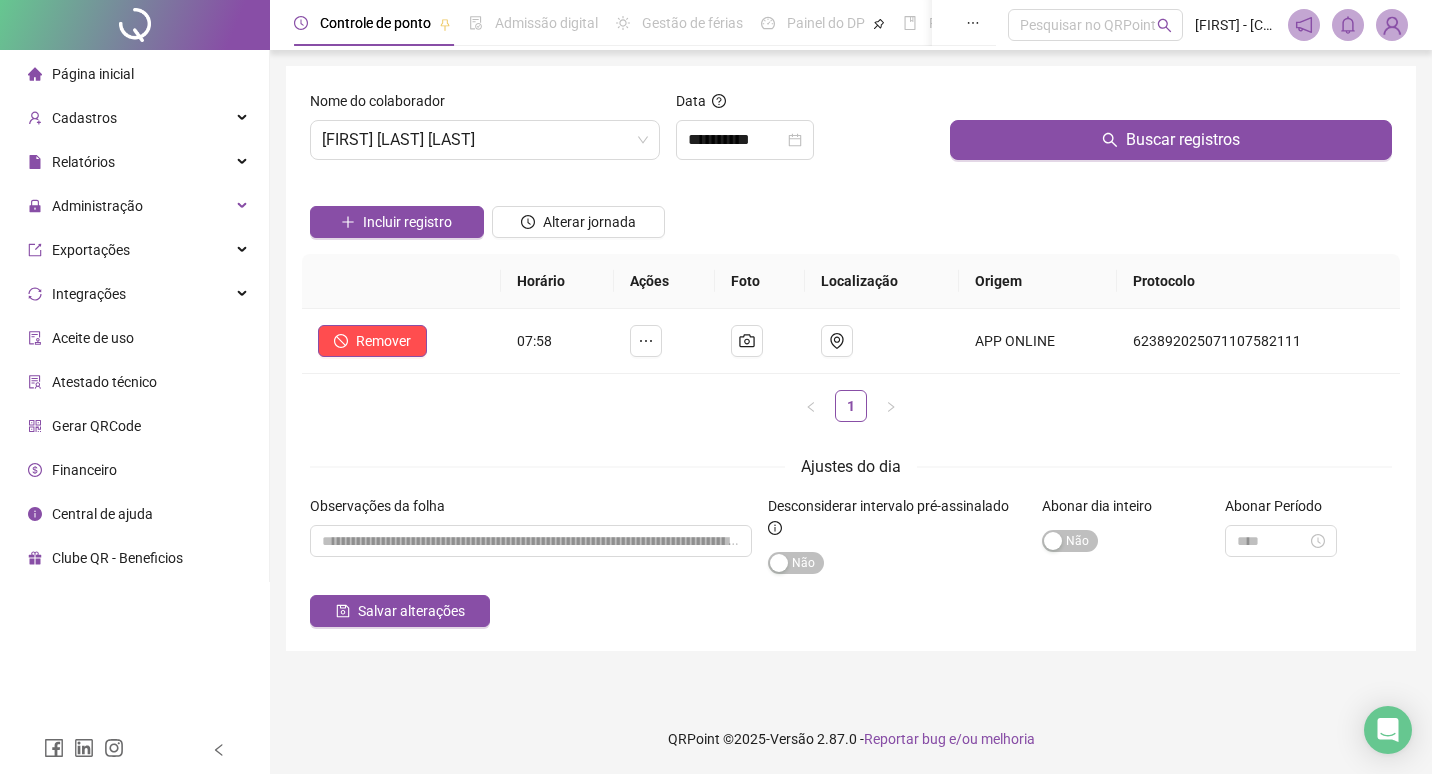 click on "Página inicial" at bounding box center (93, 74) 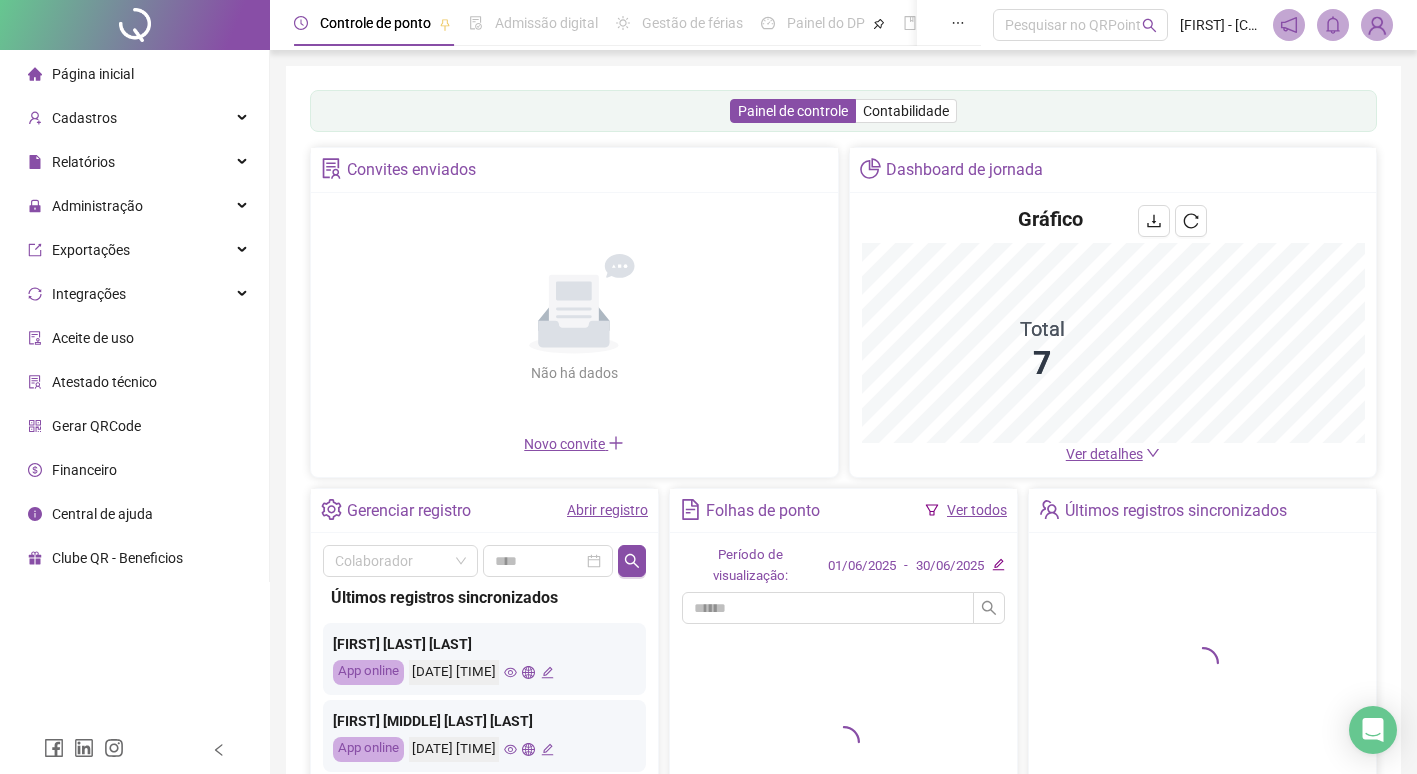 click at bounding box center (1377, 25) 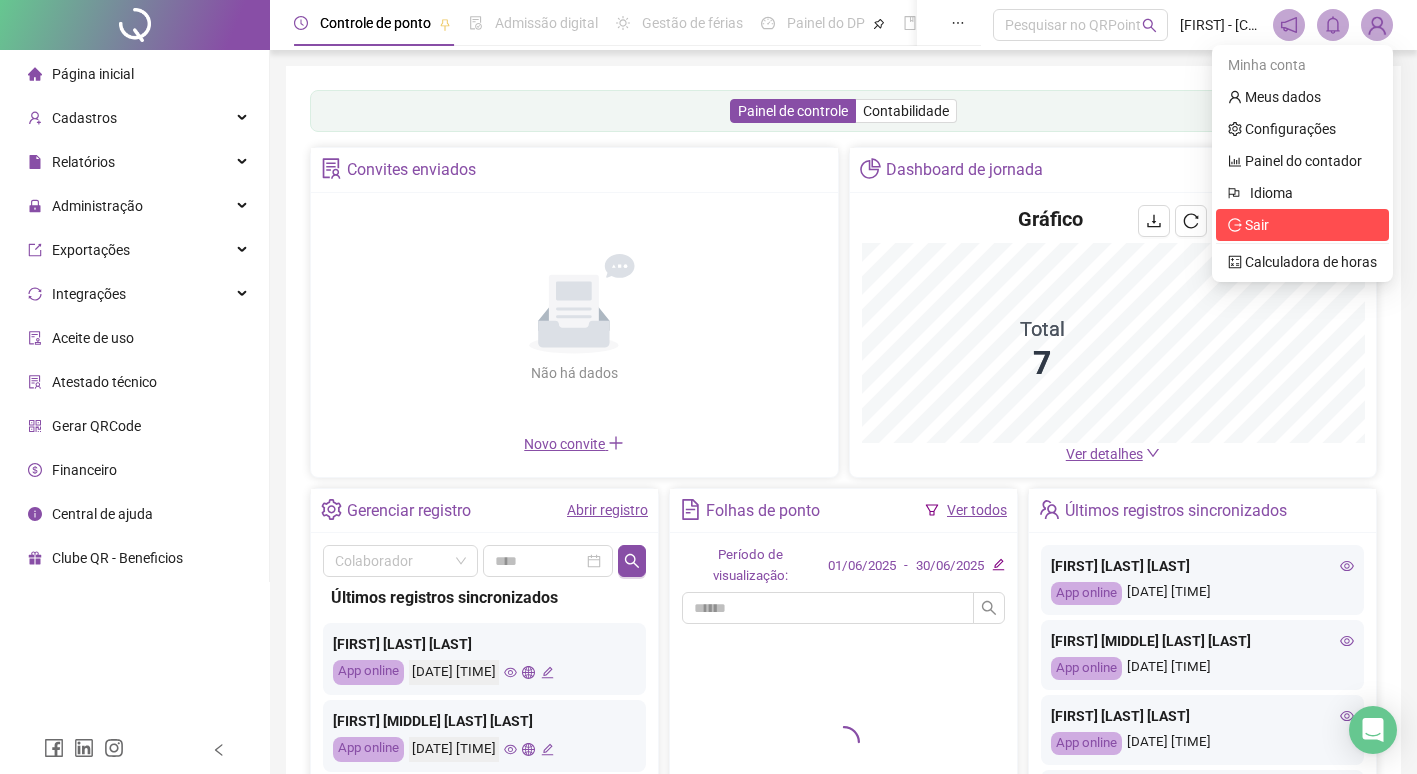 click on "Sair" at bounding box center [1257, 225] 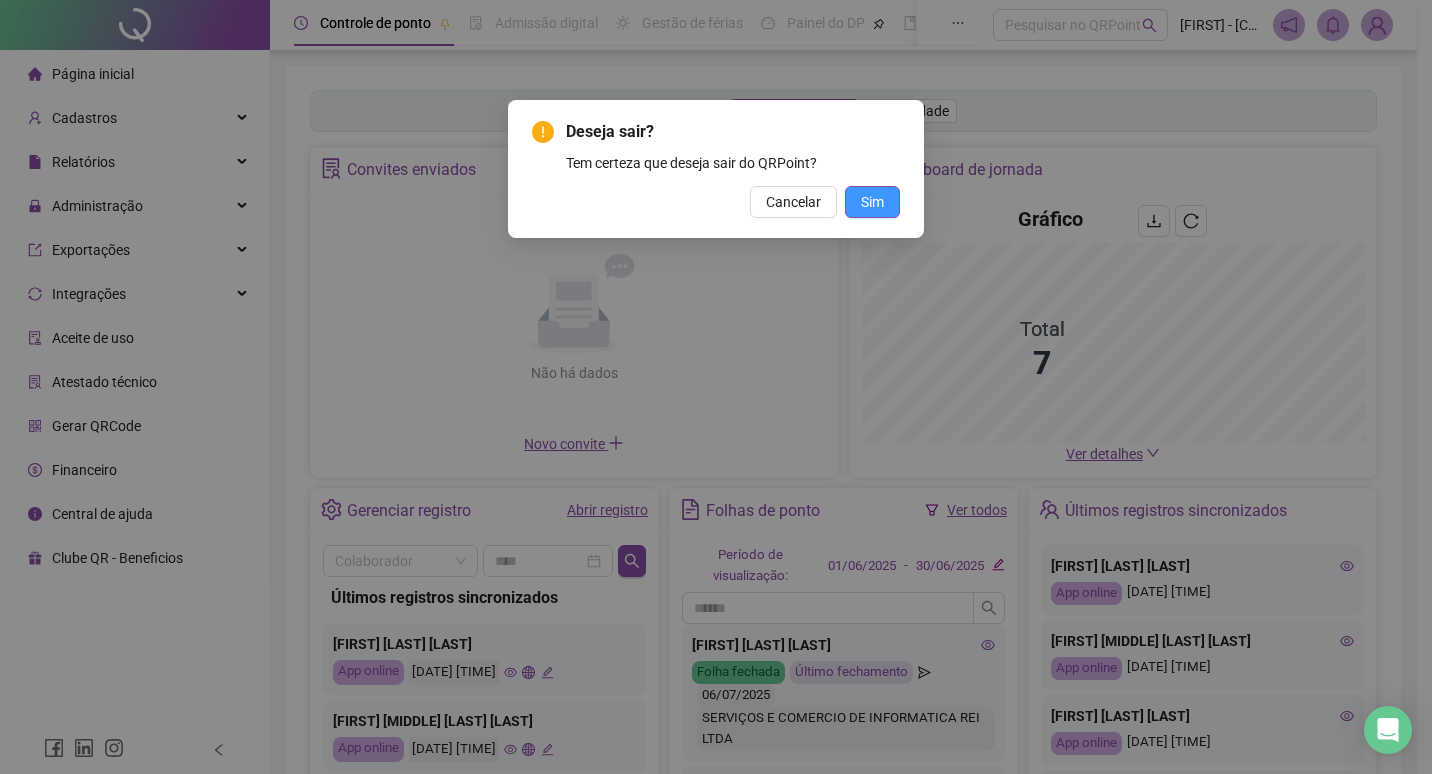 click on "Sim" at bounding box center [872, 202] 